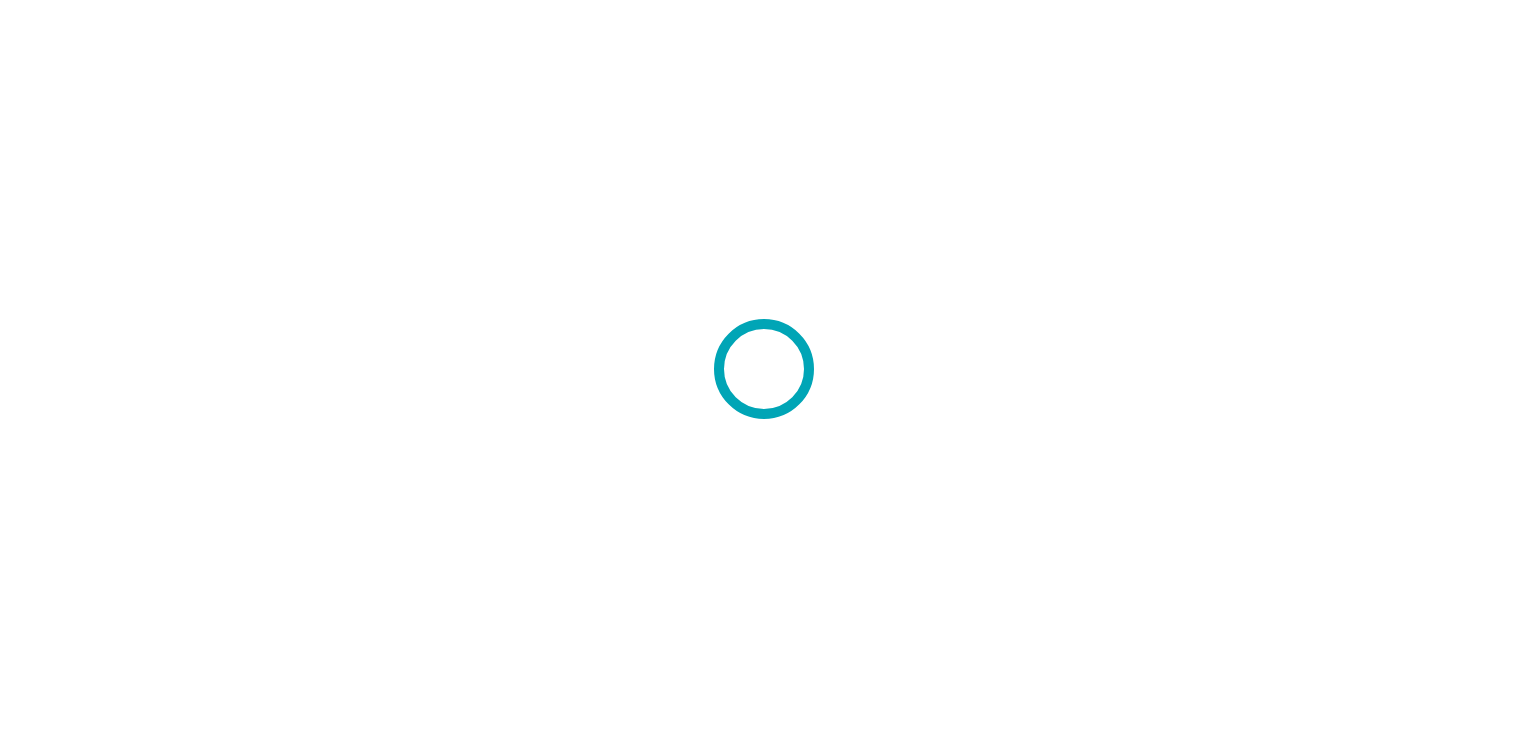 scroll, scrollTop: 0, scrollLeft: 0, axis: both 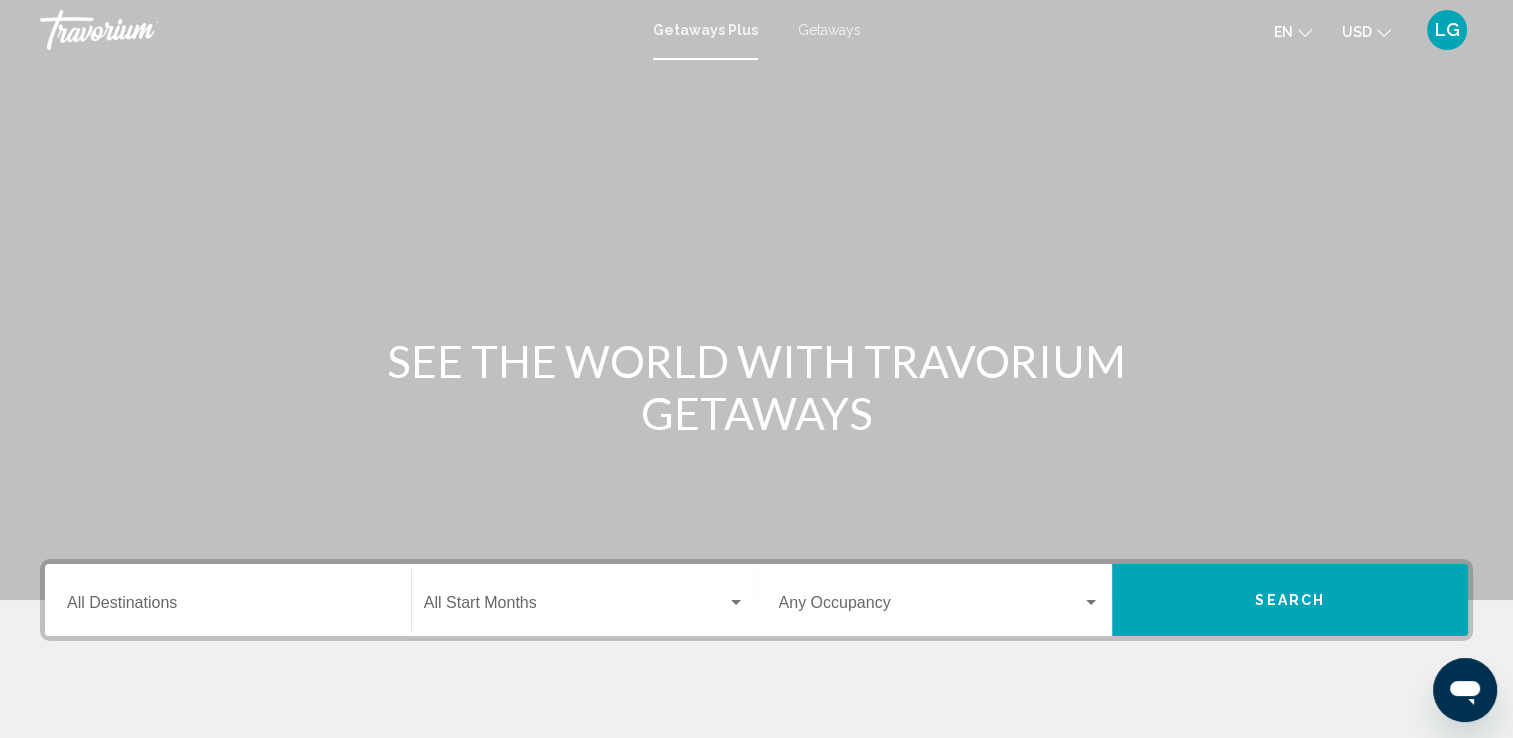 click on "Destination All Destinations" at bounding box center [228, 607] 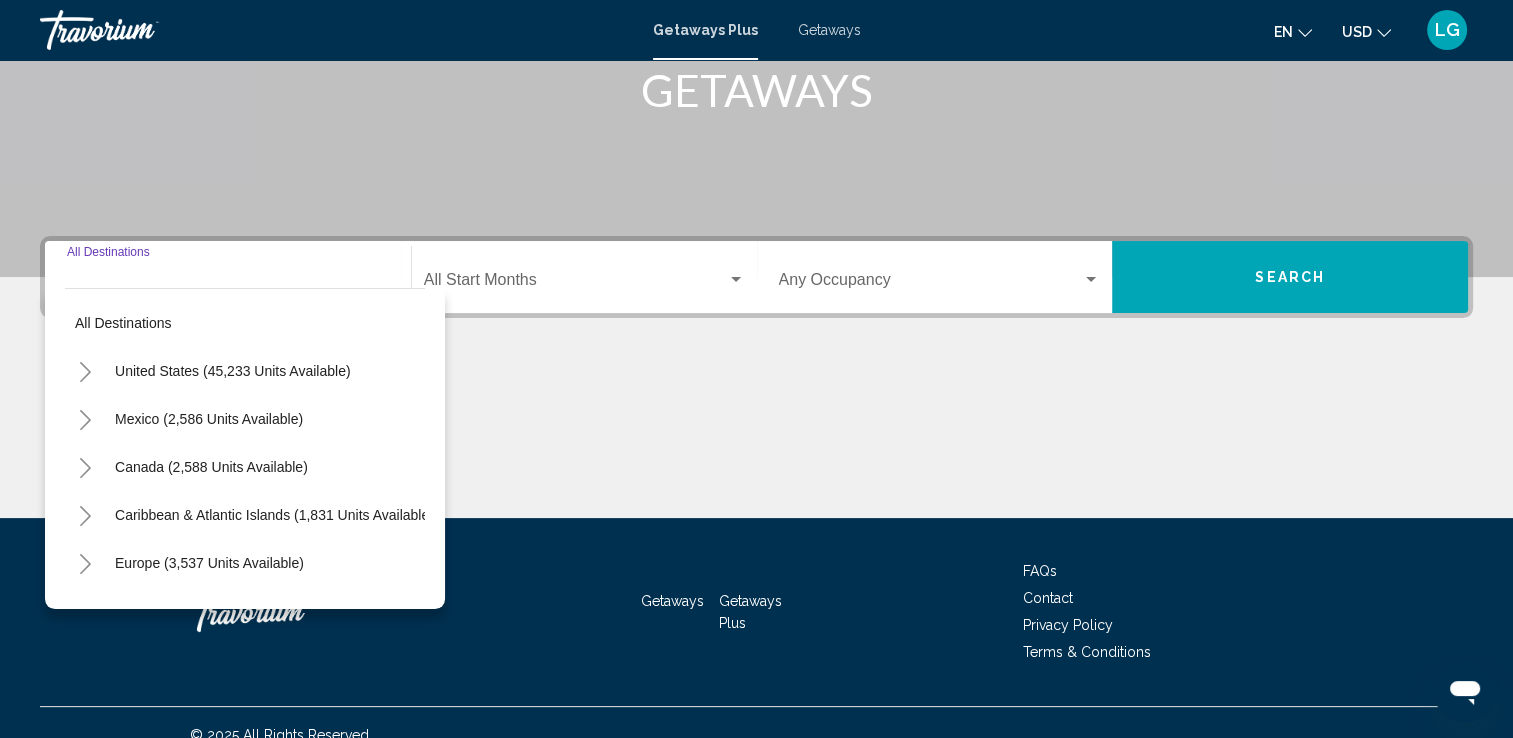 scroll, scrollTop: 347, scrollLeft: 0, axis: vertical 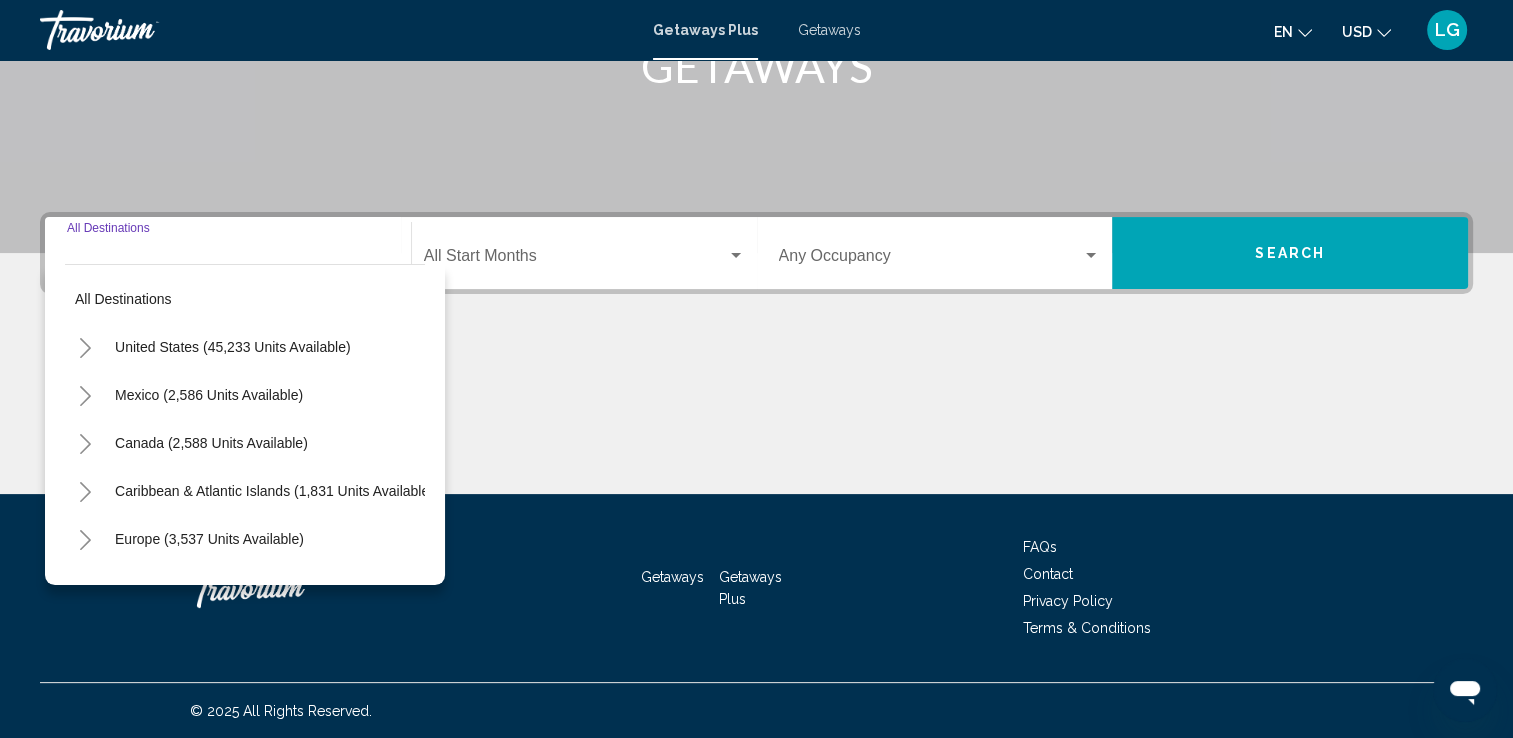 click 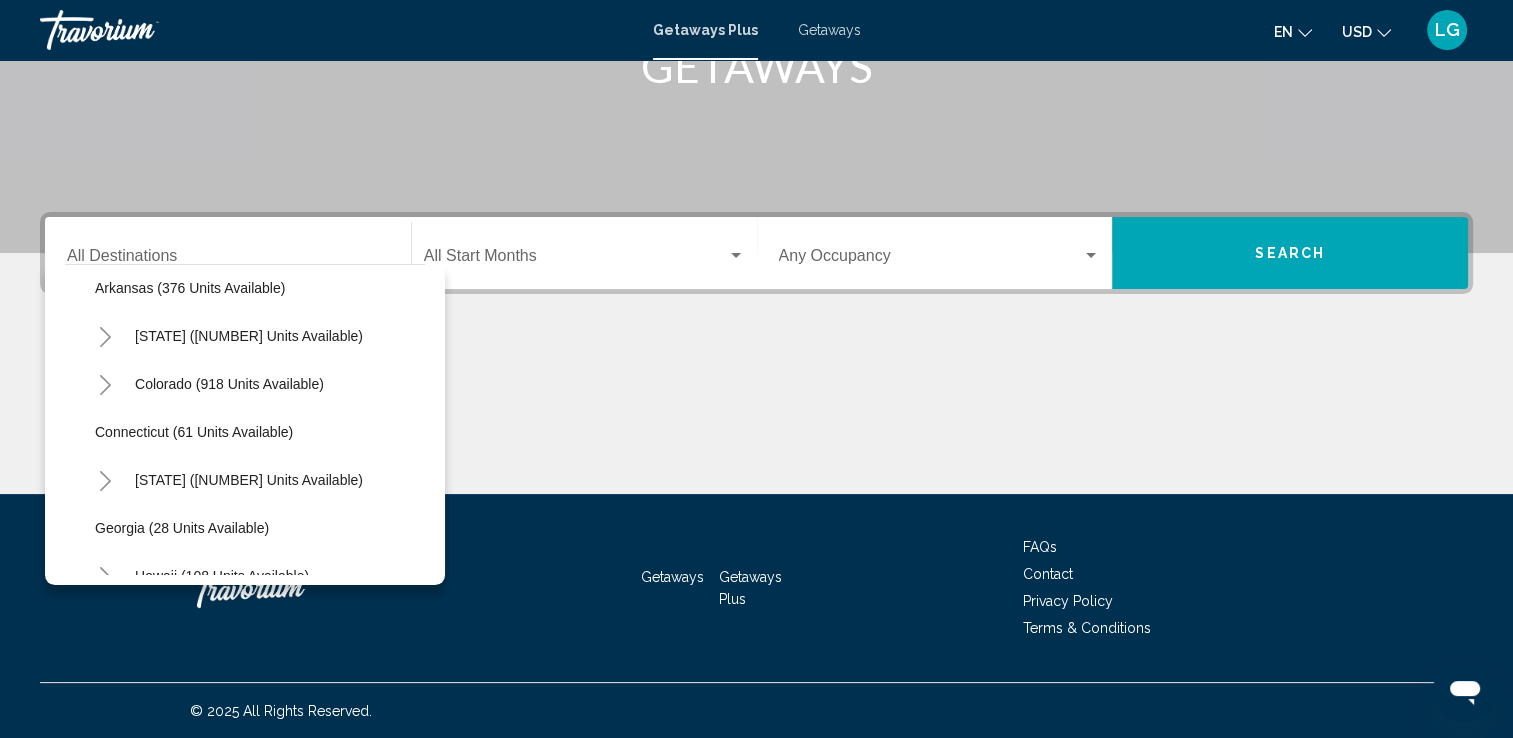 scroll, scrollTop: 156, scrollLeft: 0, axis: vertical 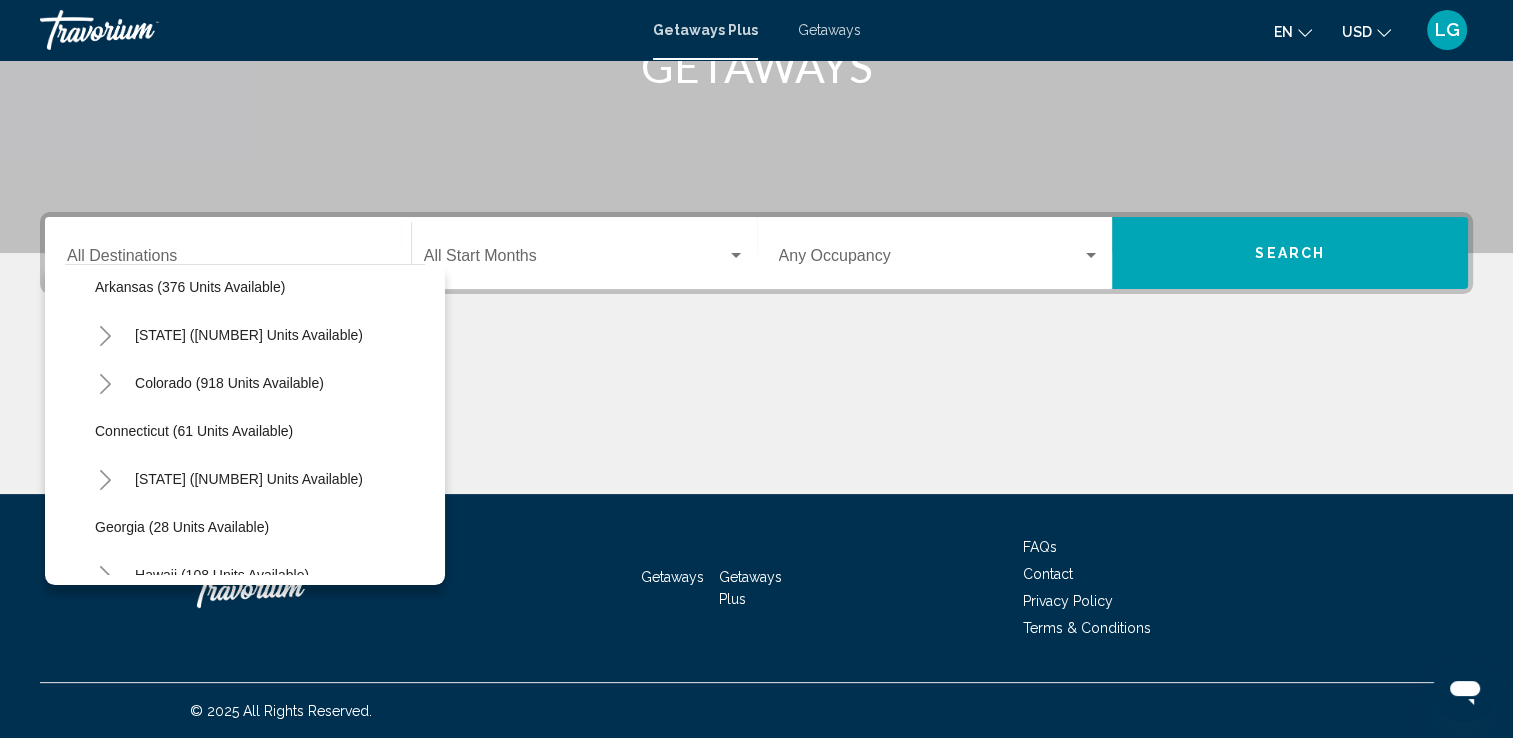 click 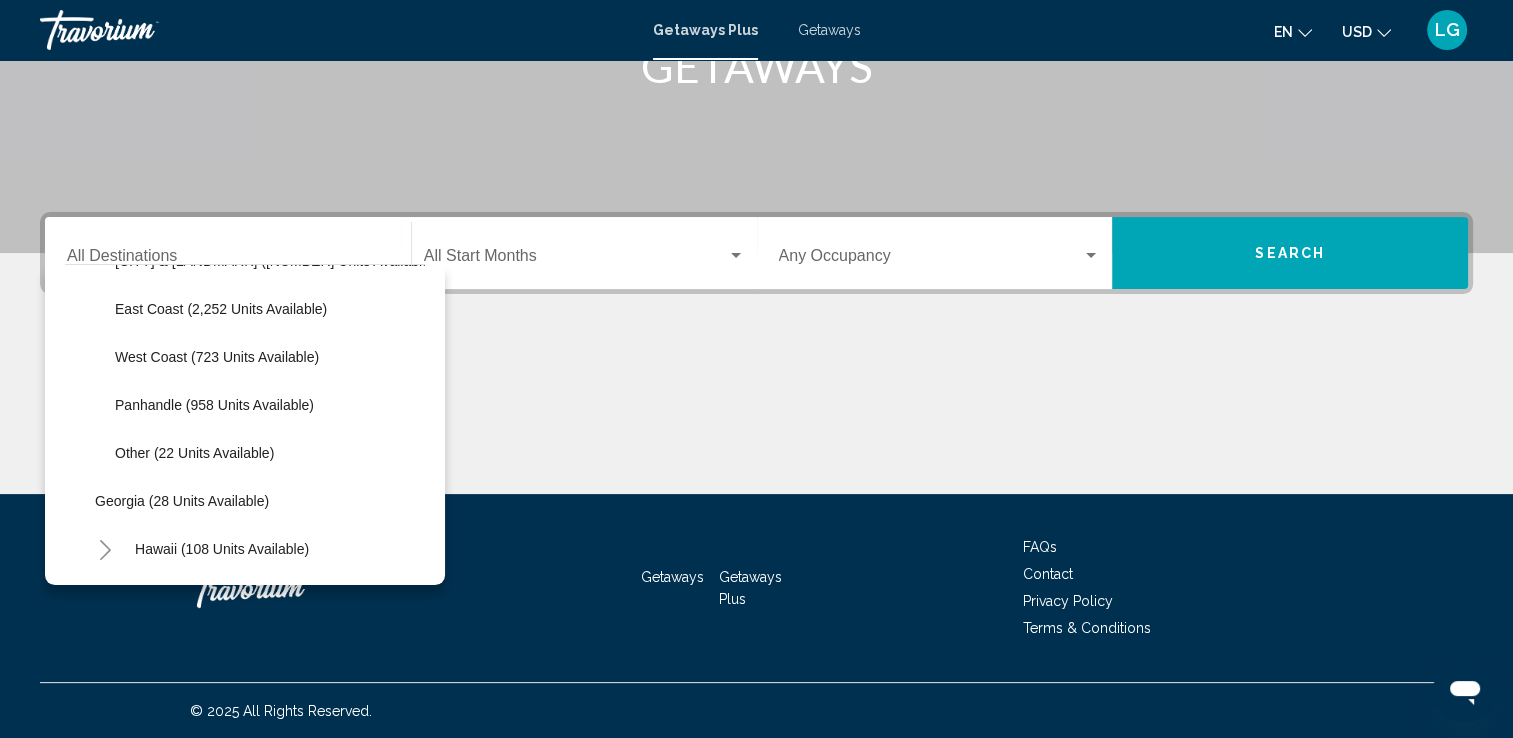 scroll, scrollTop: 420, scrollLeft: 0, axis: vertical 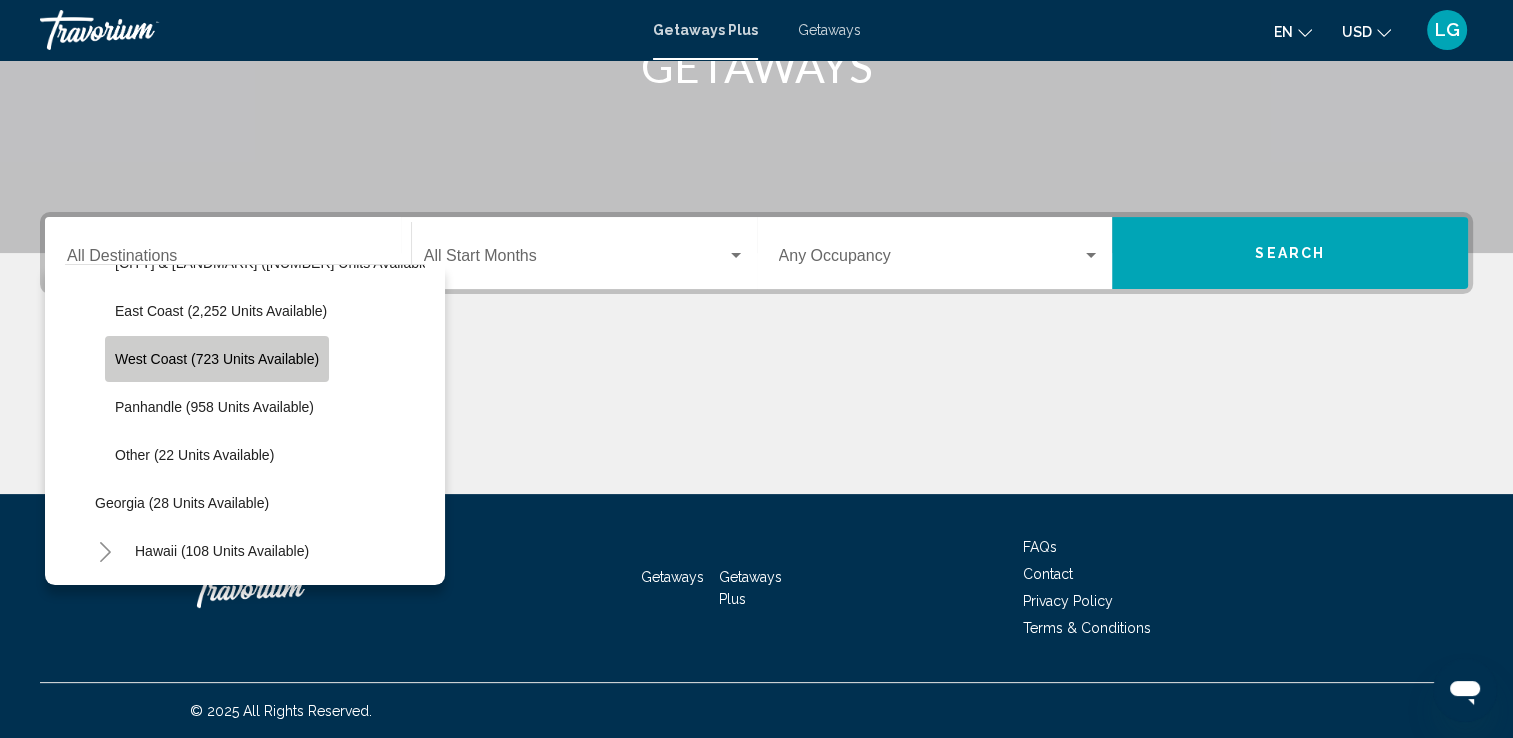click on "West Coast (723 units available)" 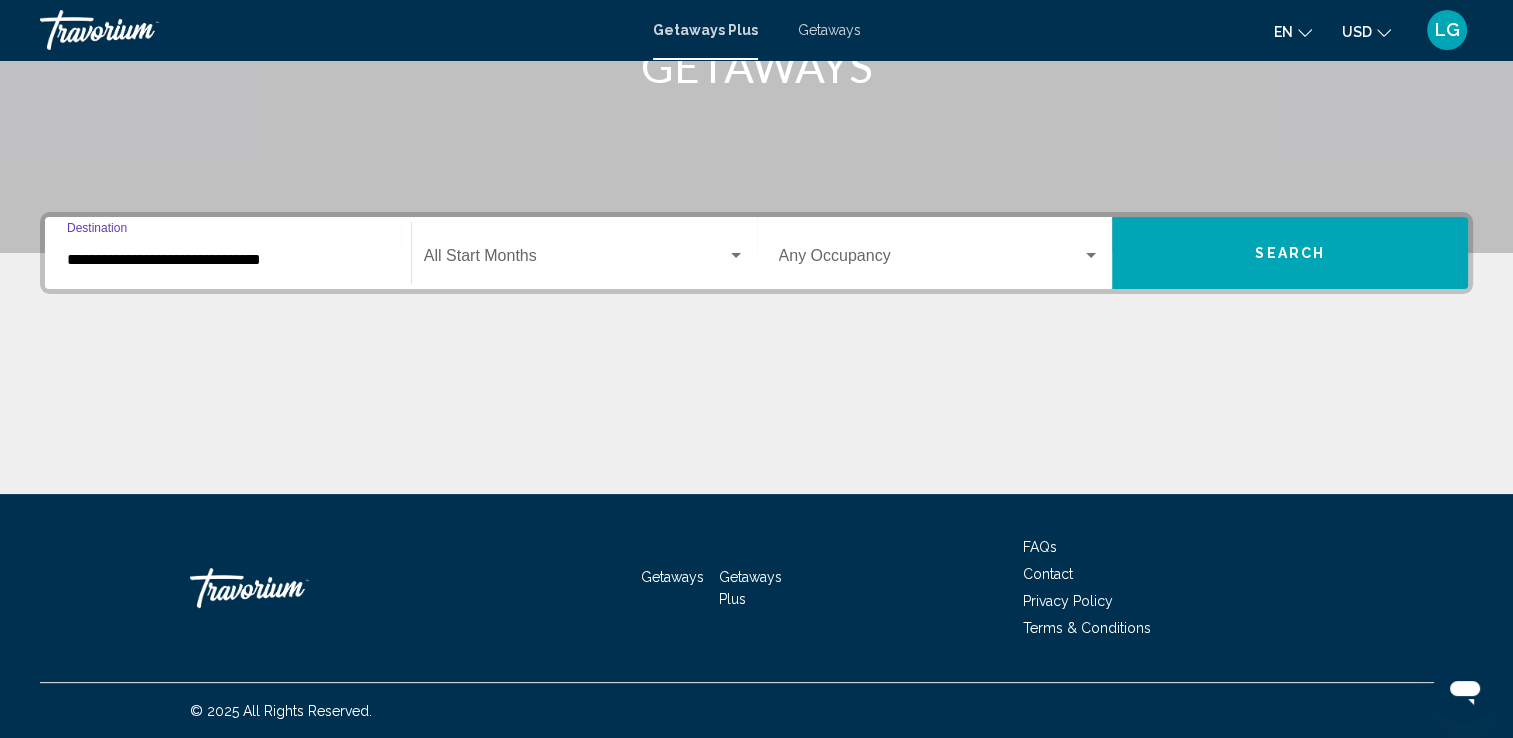 click at bounding box center [575, 260] 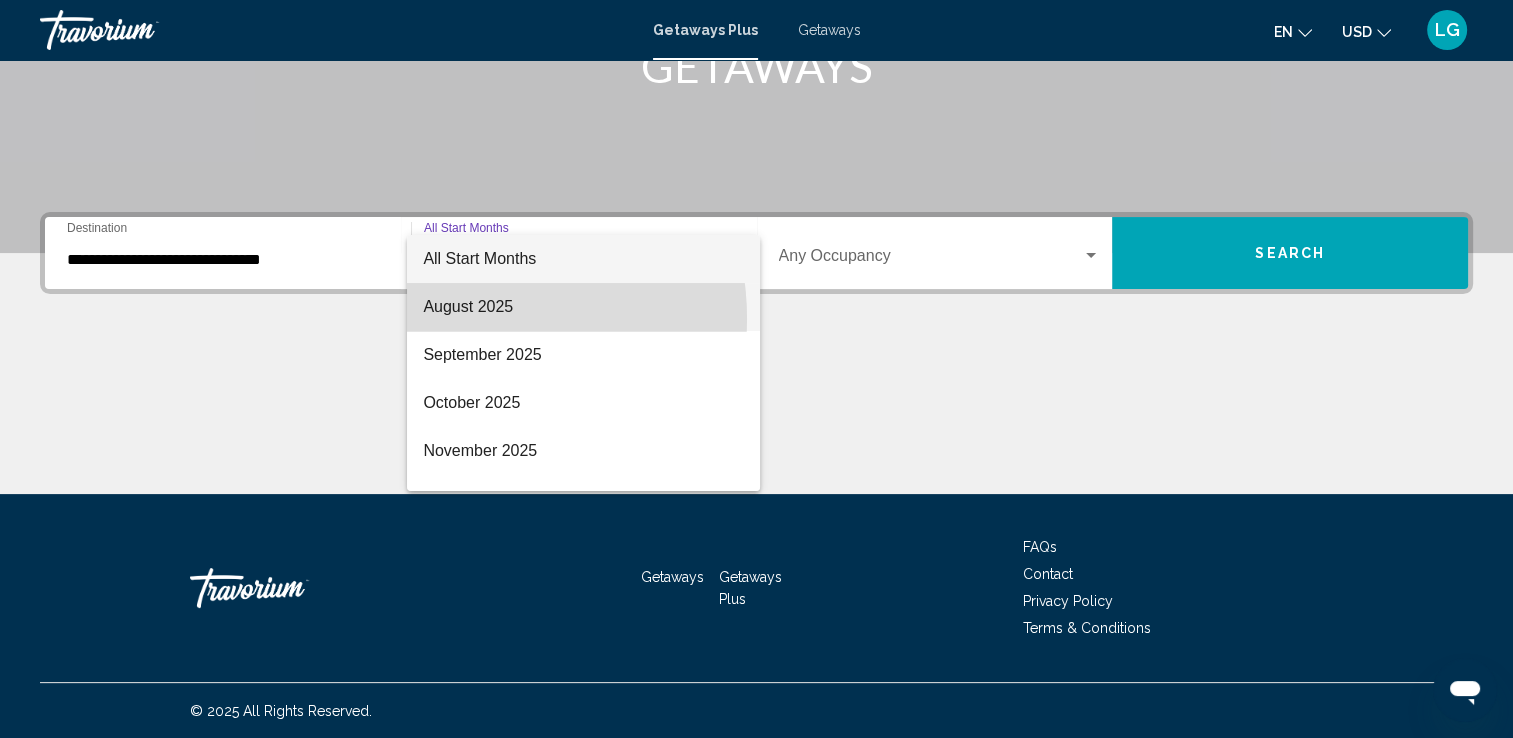 click on "August 2025" at bounding box center (583, 307) 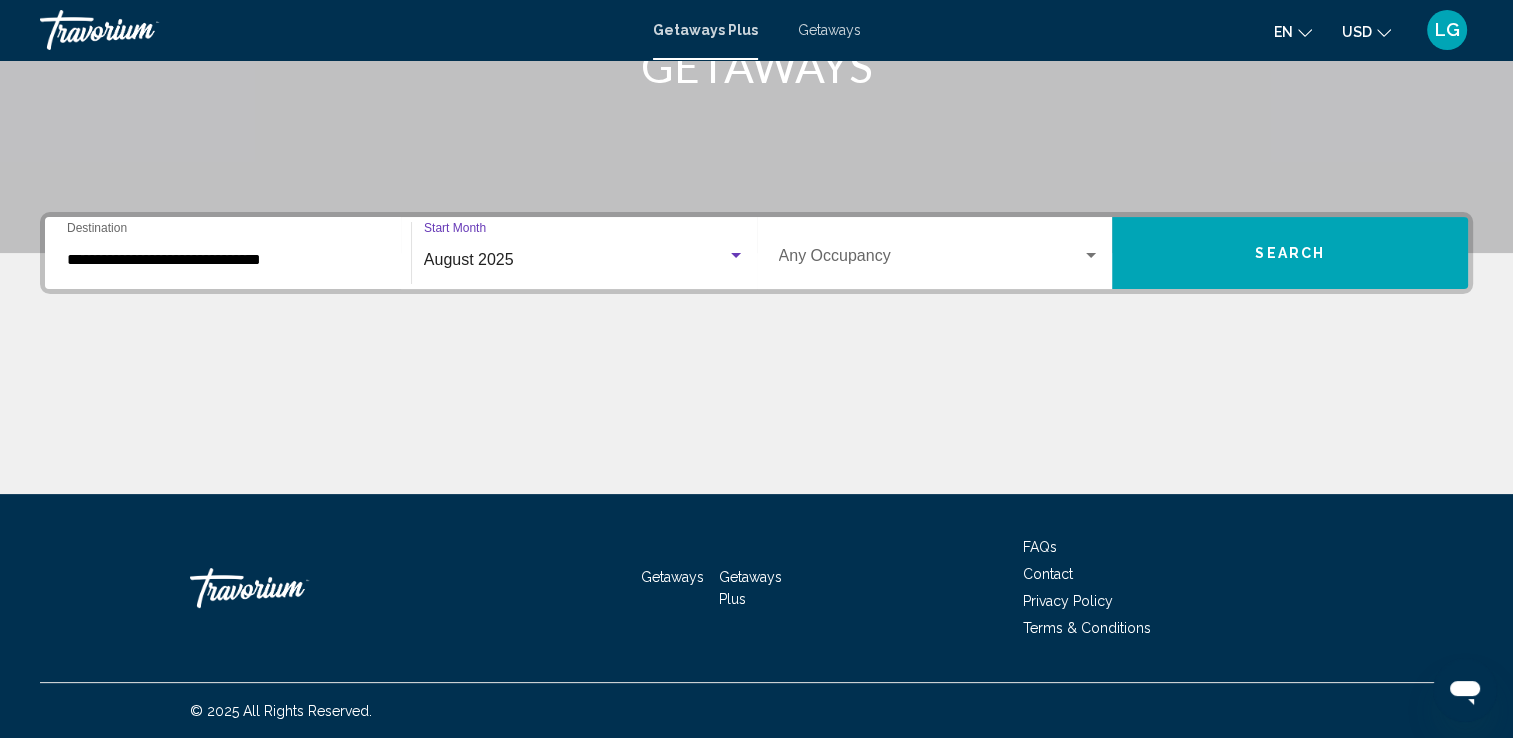 click at bounding box center [1091, 256] 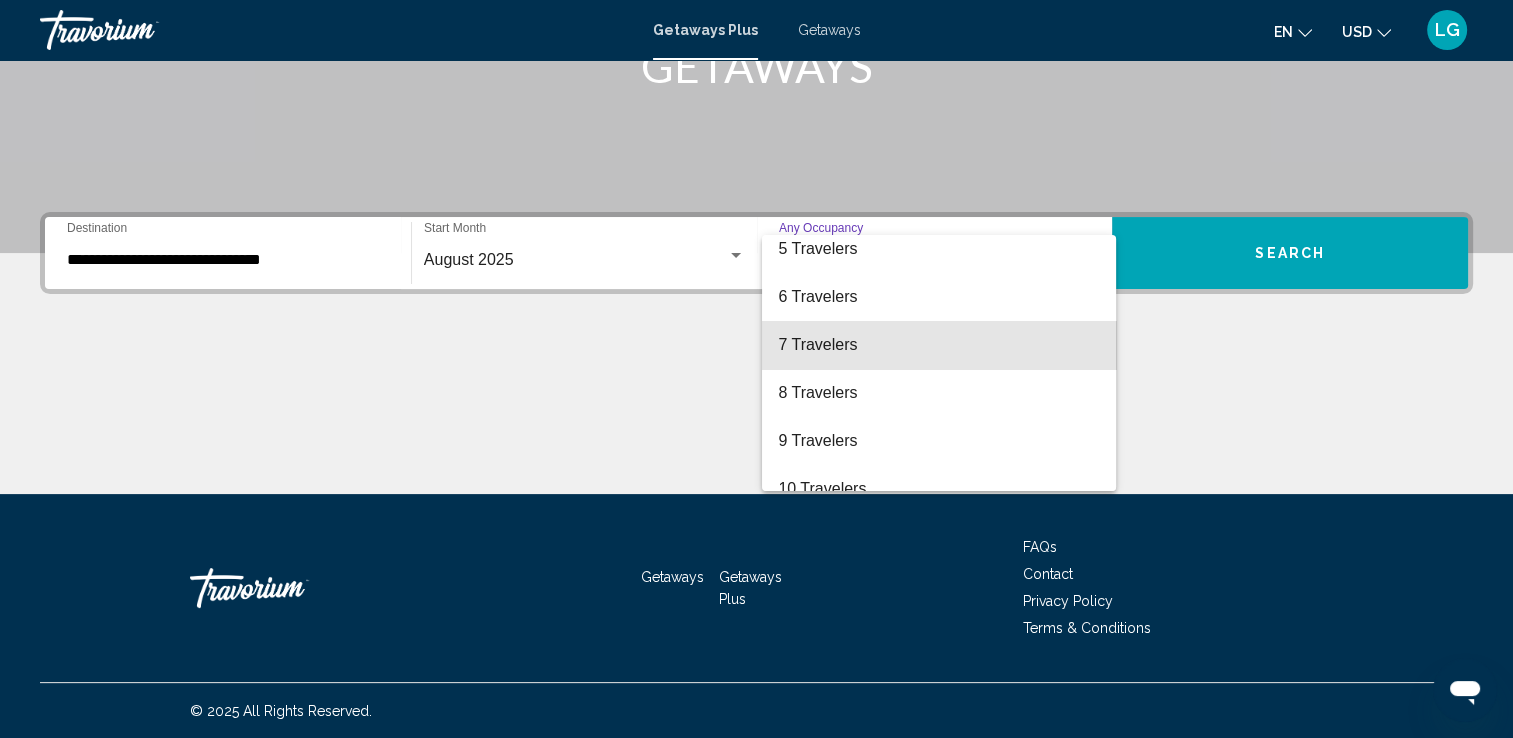 scroll, scrollTop: 224, scrollLeft: 0, axis: vertical 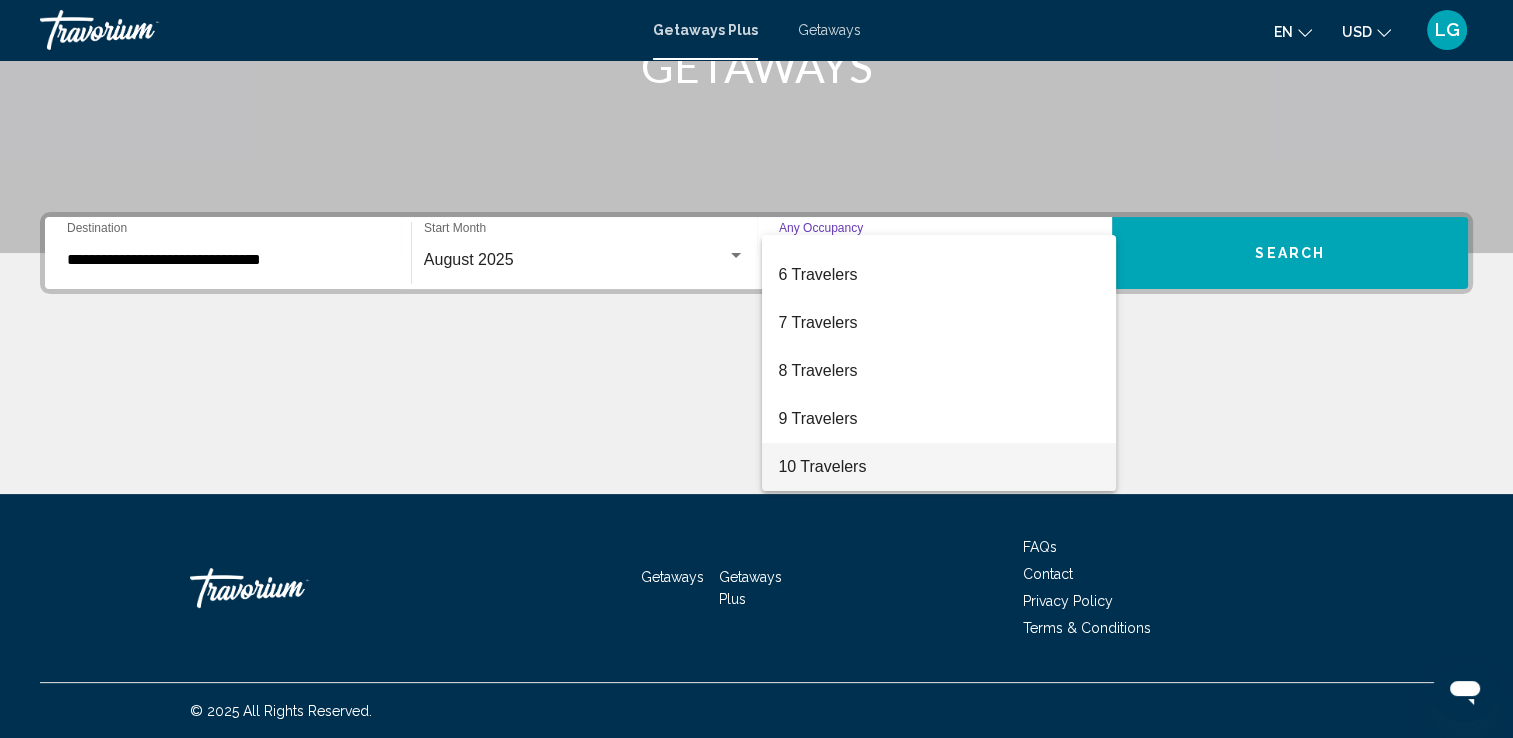 click on "10 Travelers" at bounding box center (939, 467) 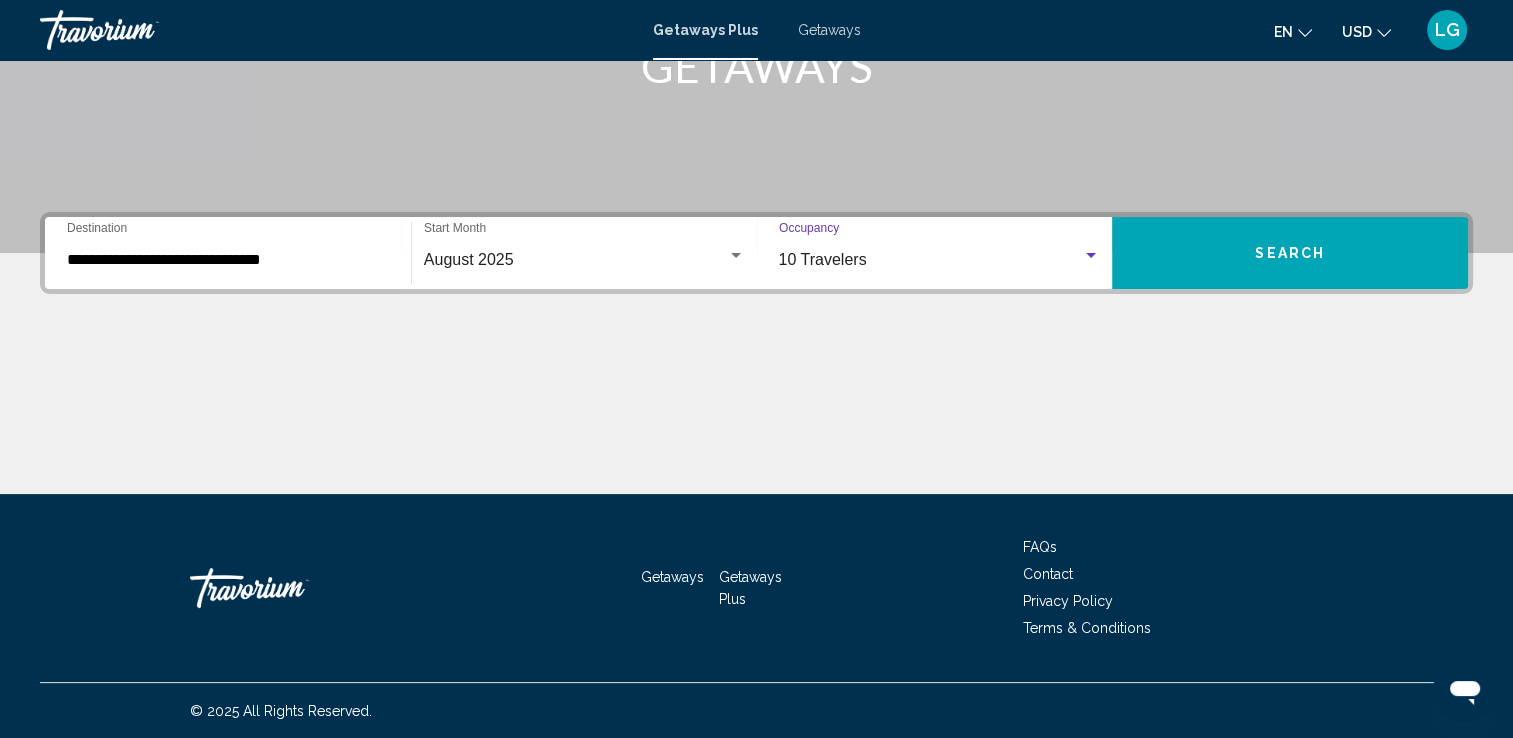 click on "Search" at bounding box center [1290, 253] 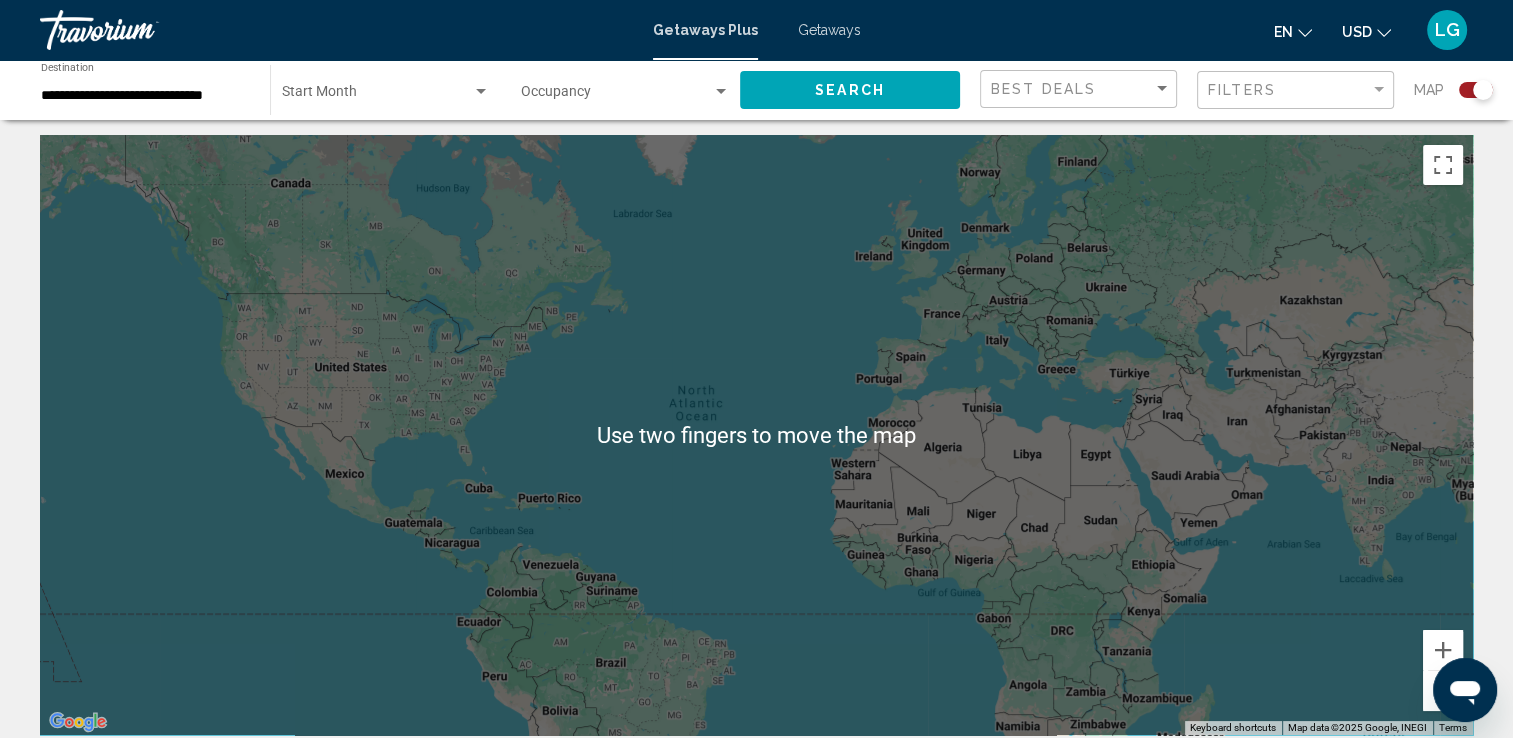 scroll, scrollTop: 0, scrollLeft: 0, axis: both 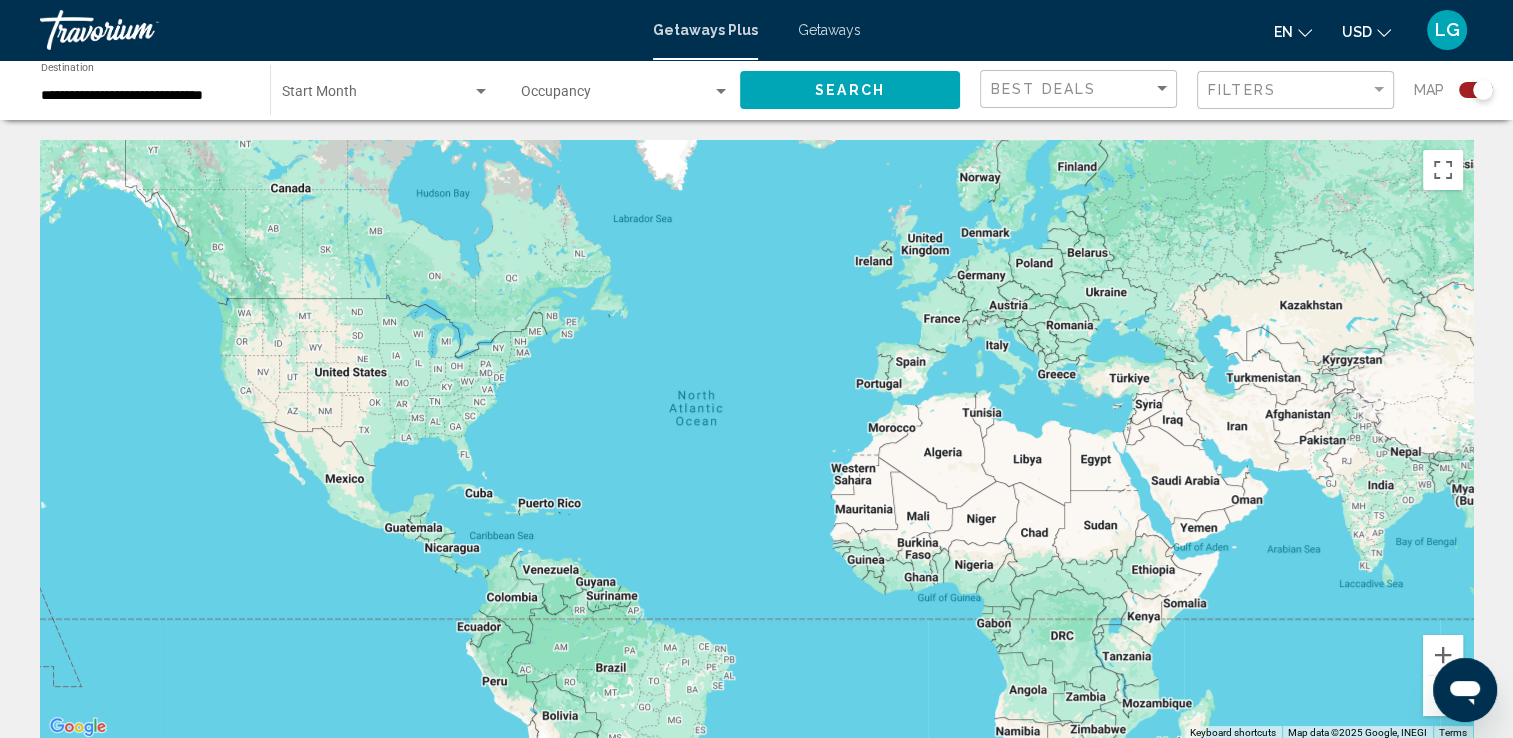 click at bounding box center (756, 440) 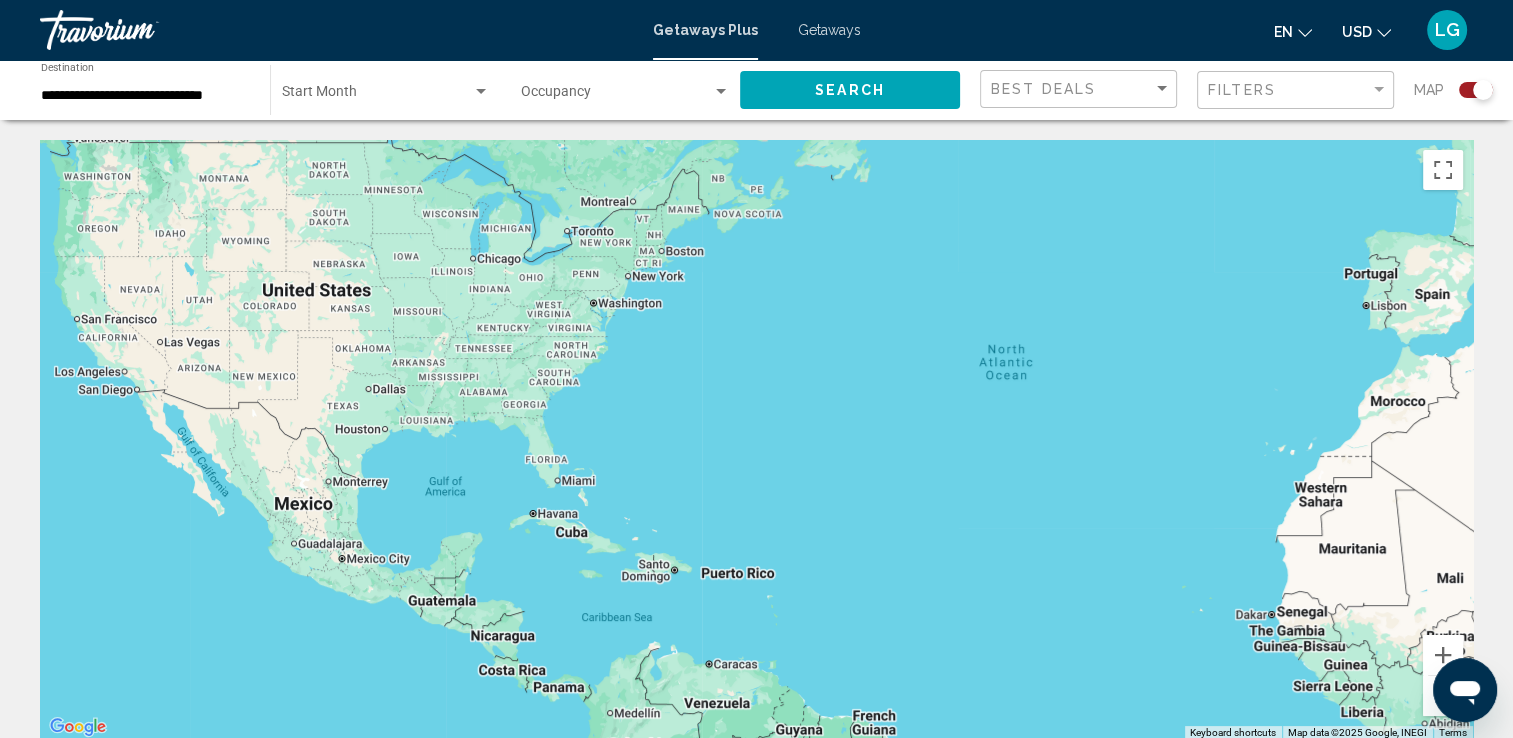 click at bounding box center (756, 440) 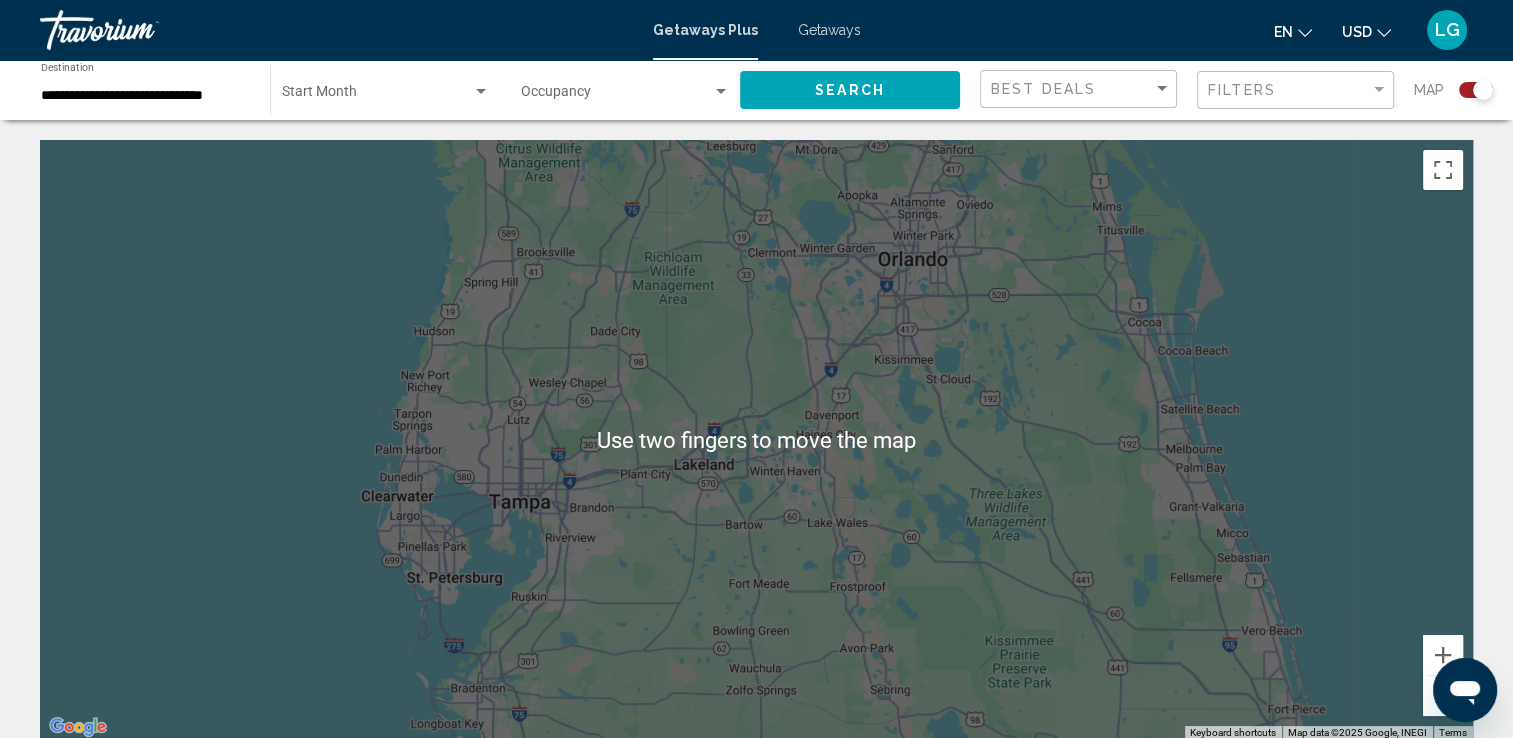 click at bounding box center (756, 440) 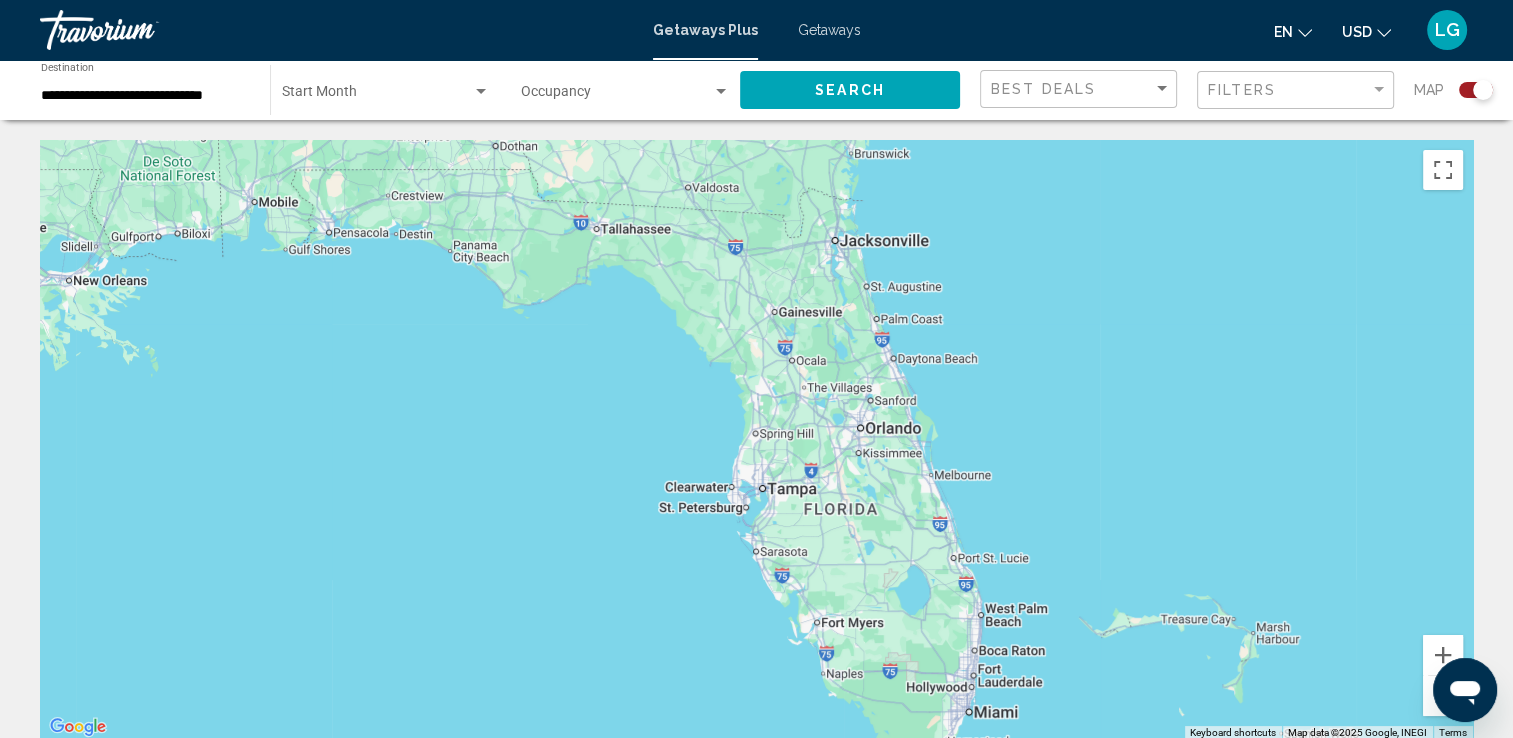 click at bounding box center [756, 440] 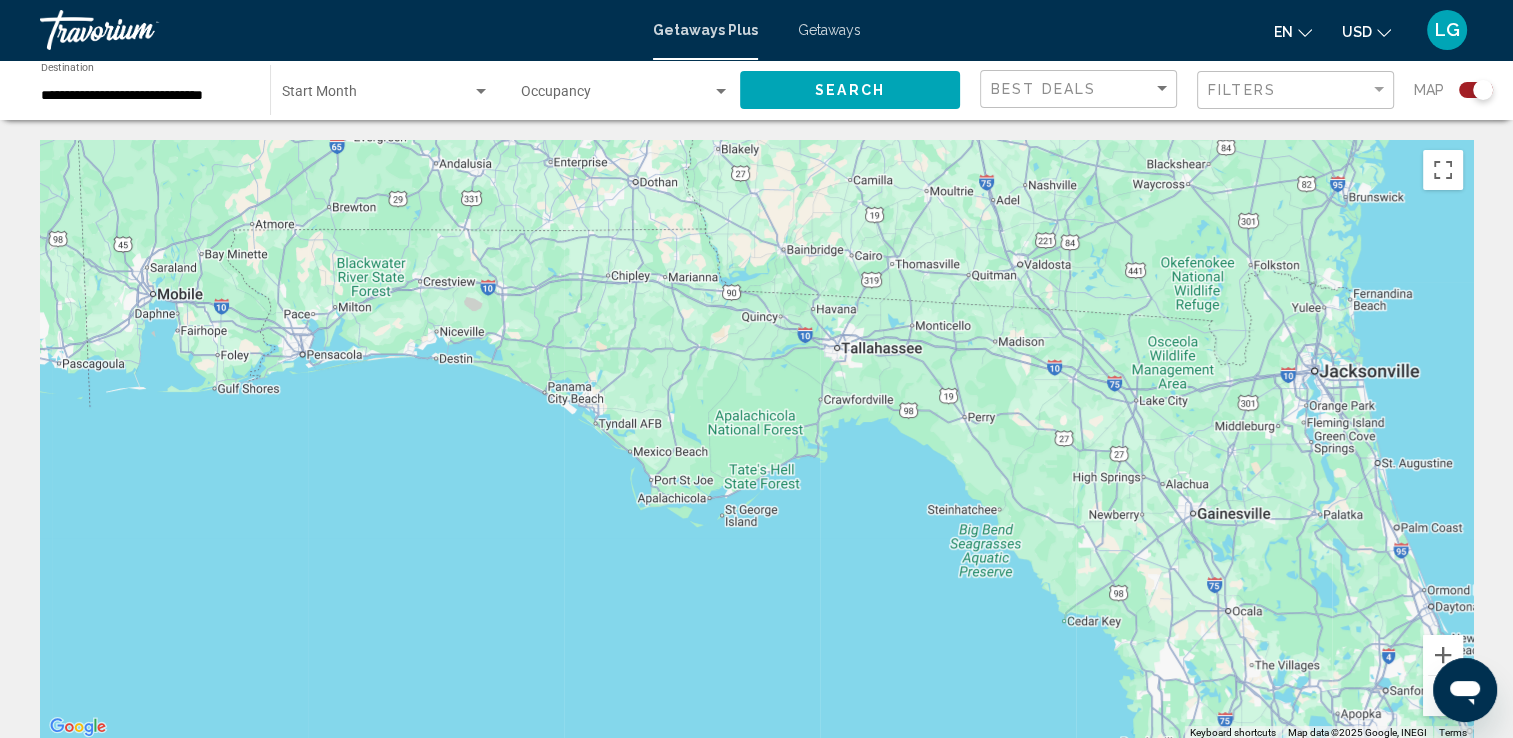 click at bounding box center [756, 440] 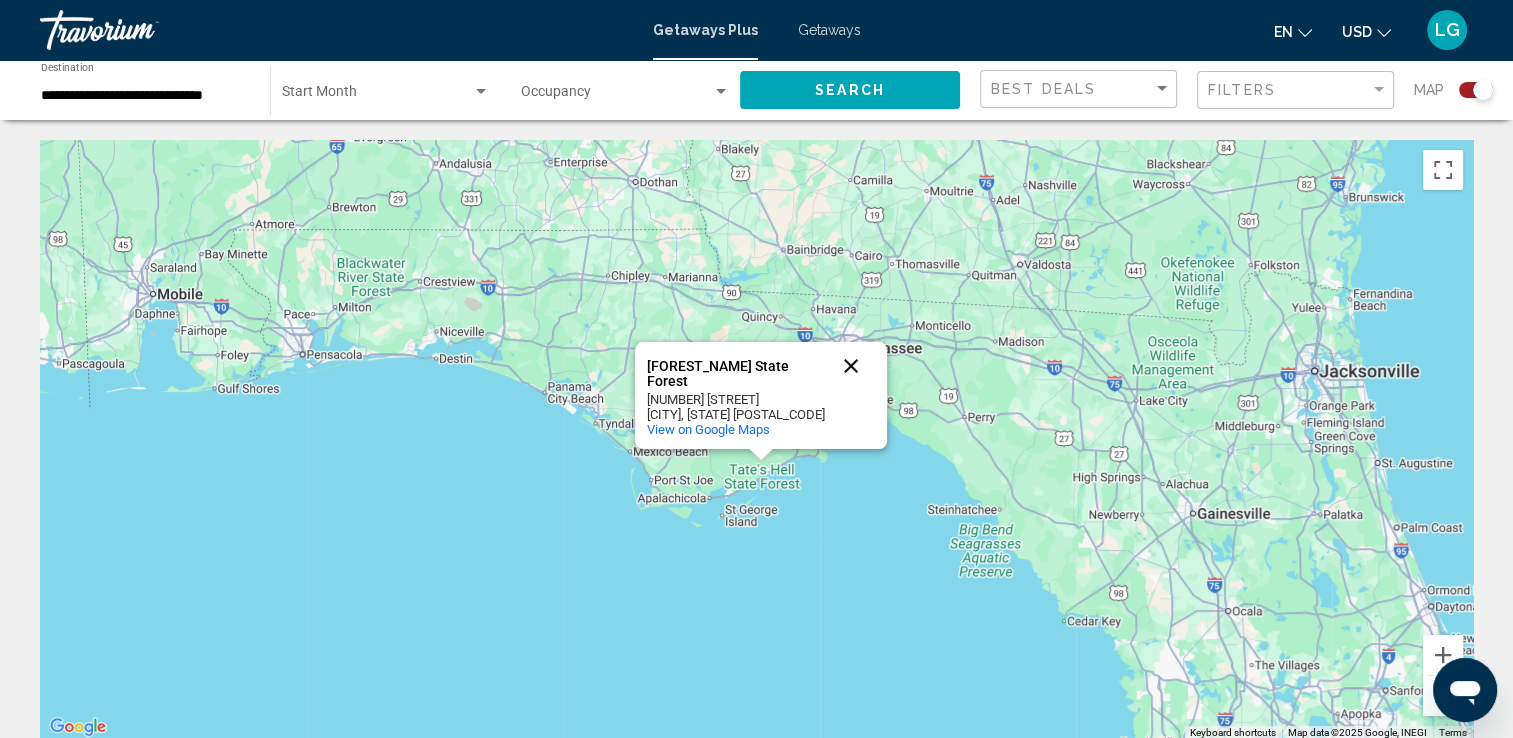 click at bounding box center [851, 366] 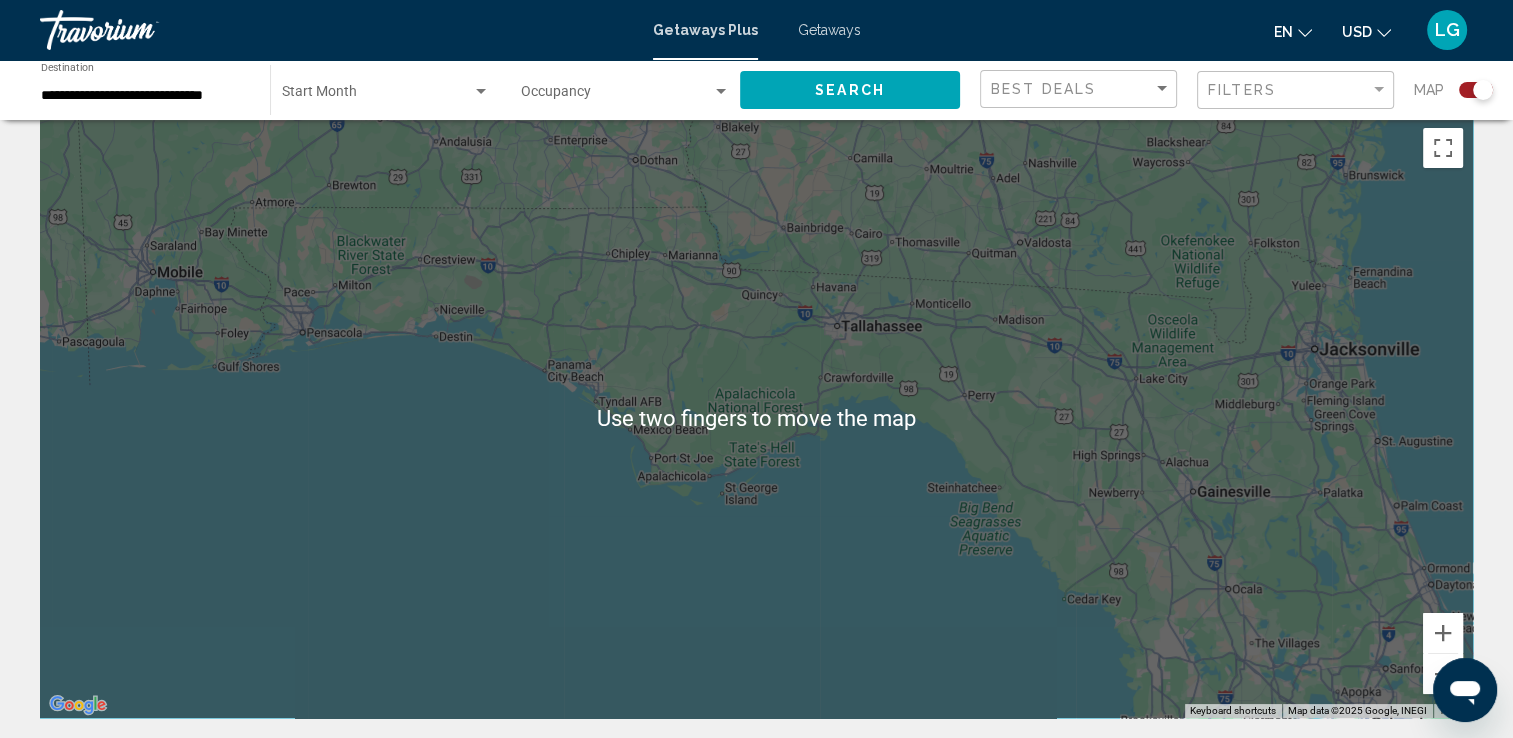 scroll, scrollTop: 0, scrollLeft: 0, axis: both 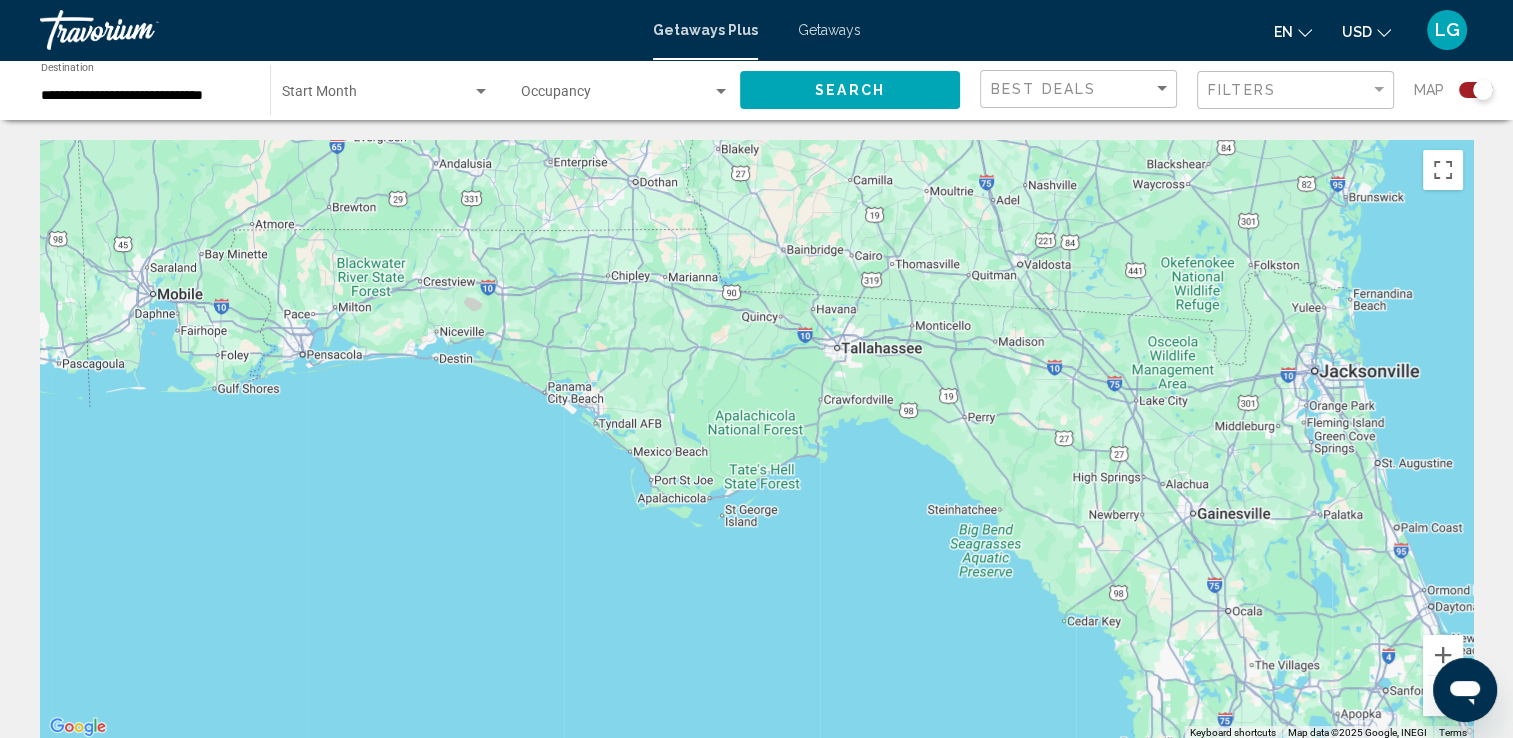 click on "en
English Español Français Italiano Português русский" 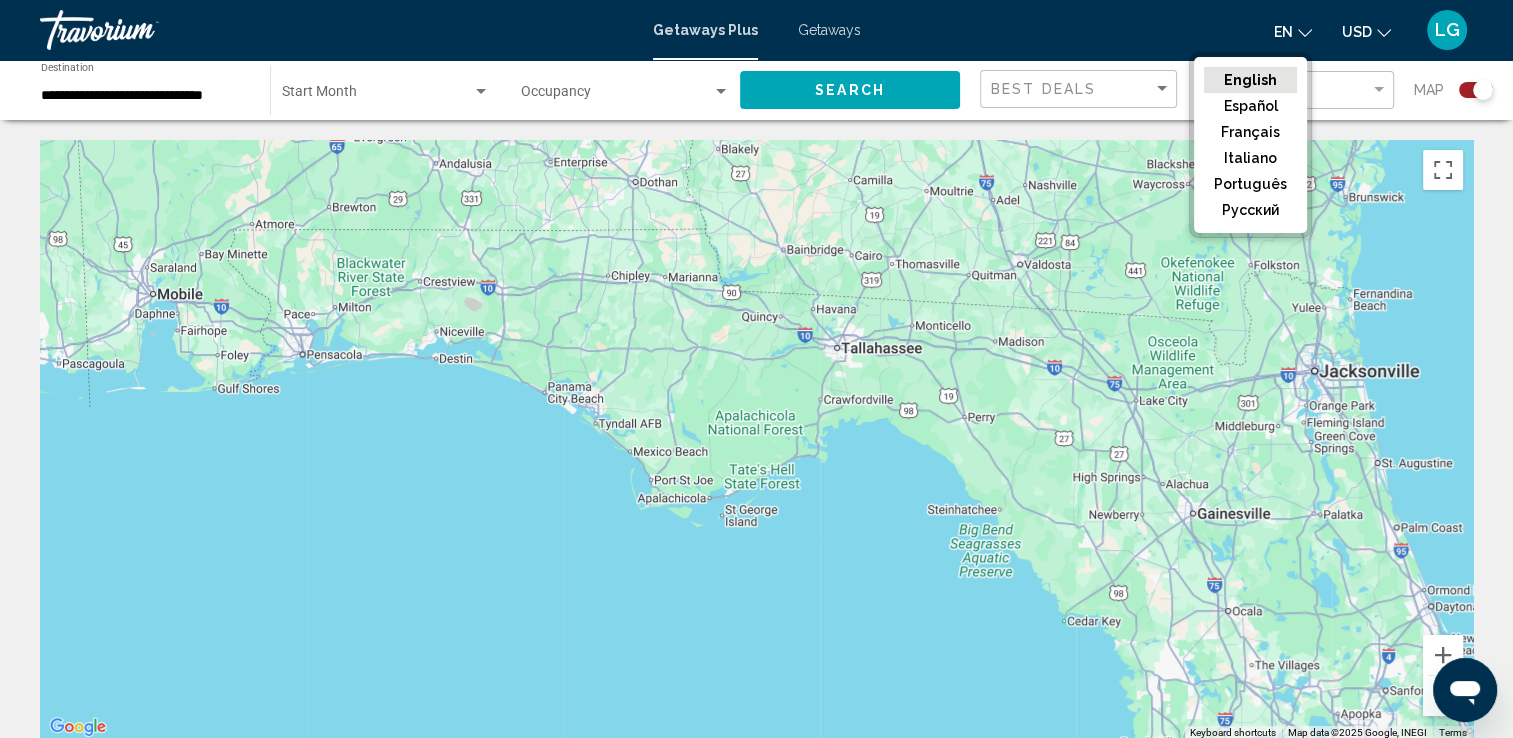 click on "Español" 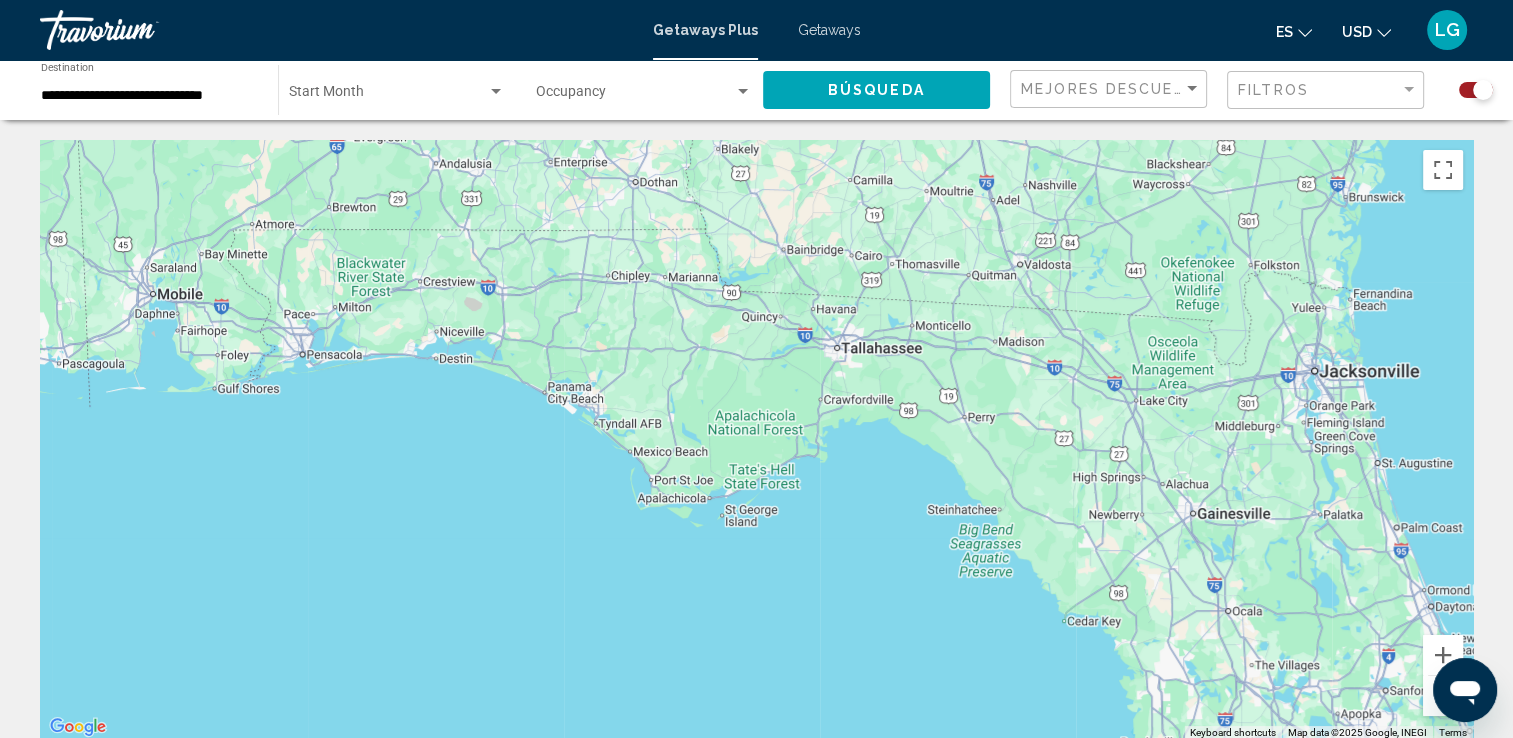click on "Búsqueda" 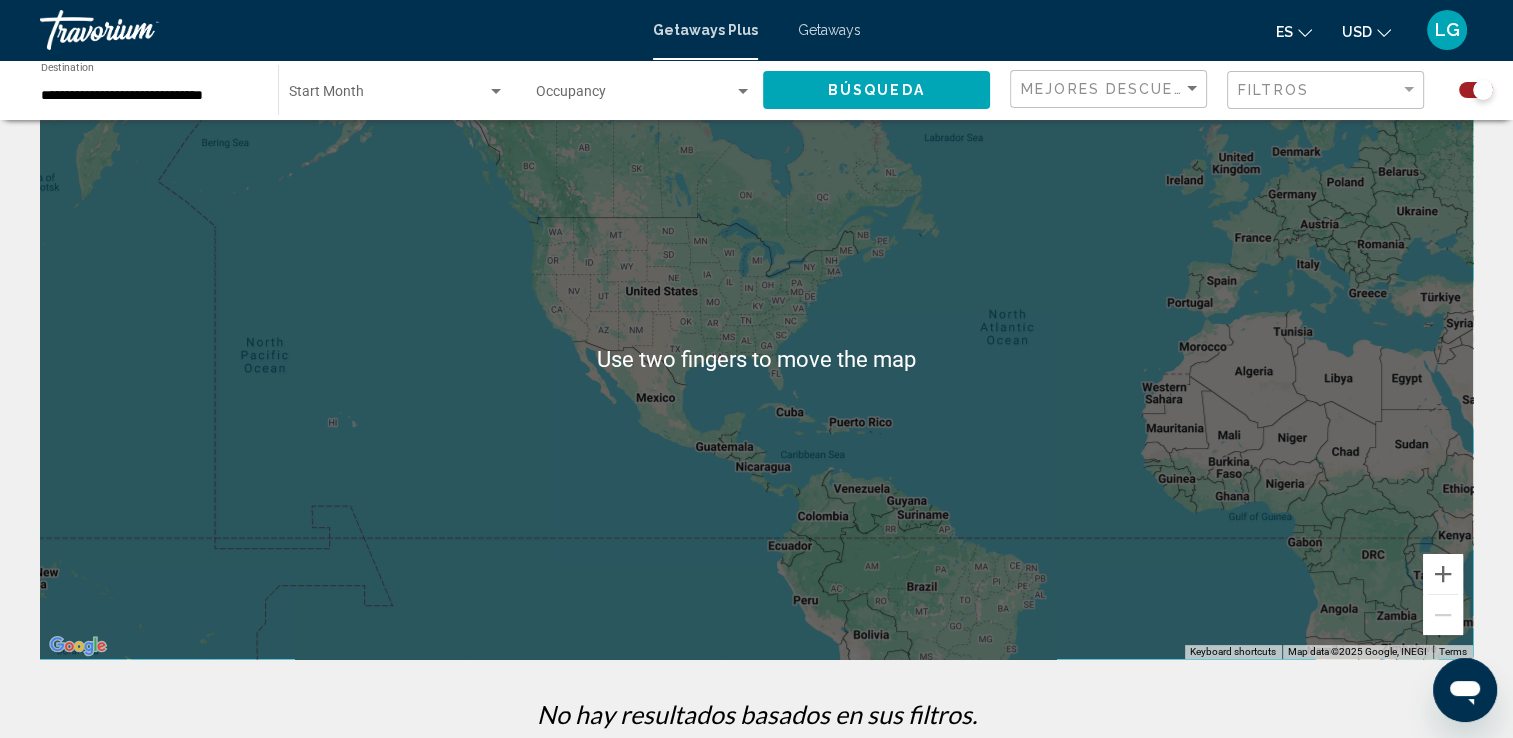 scroll, scrollTop: 0, scrollLeft: 0, axis: both 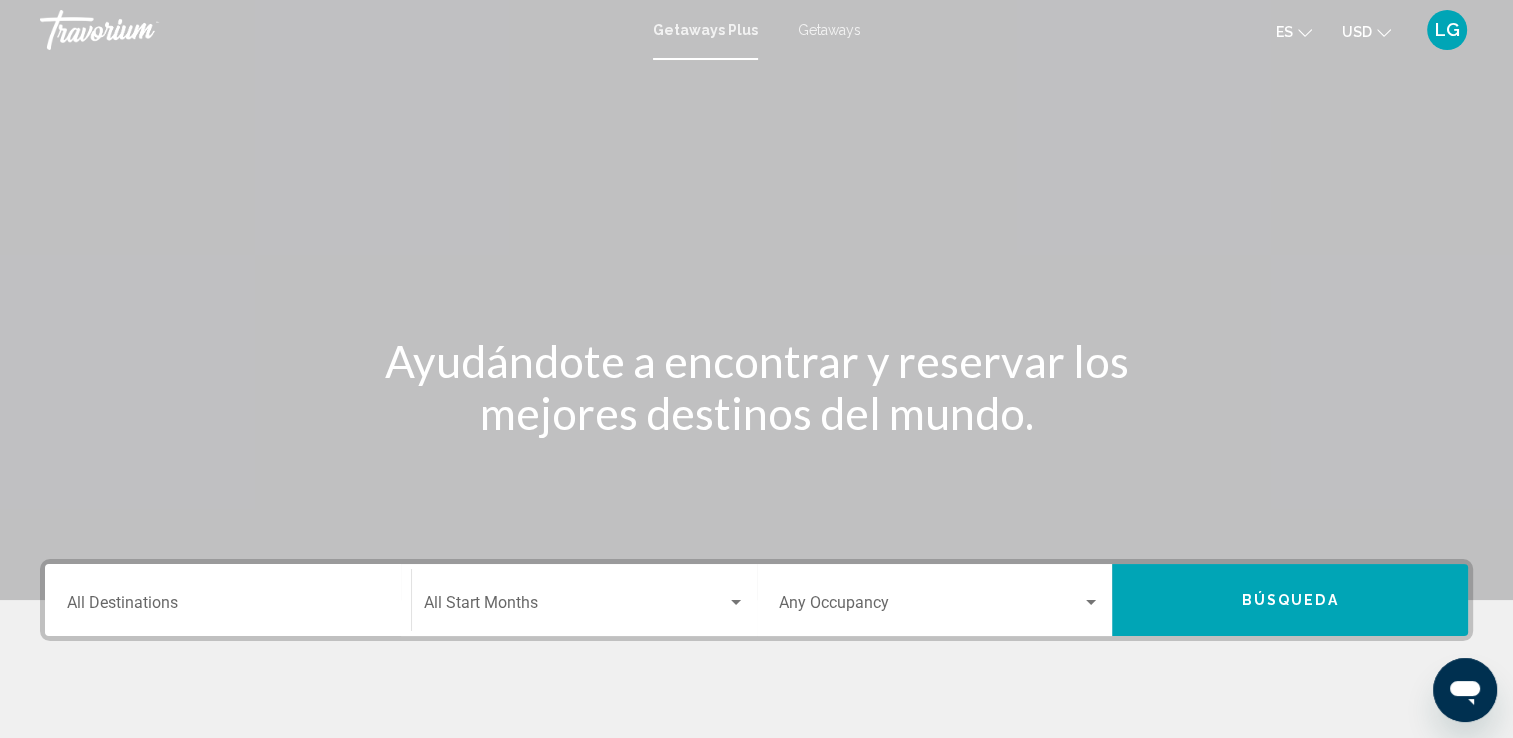 click on "Destination All Destinations" at bounding box center [228, 607] 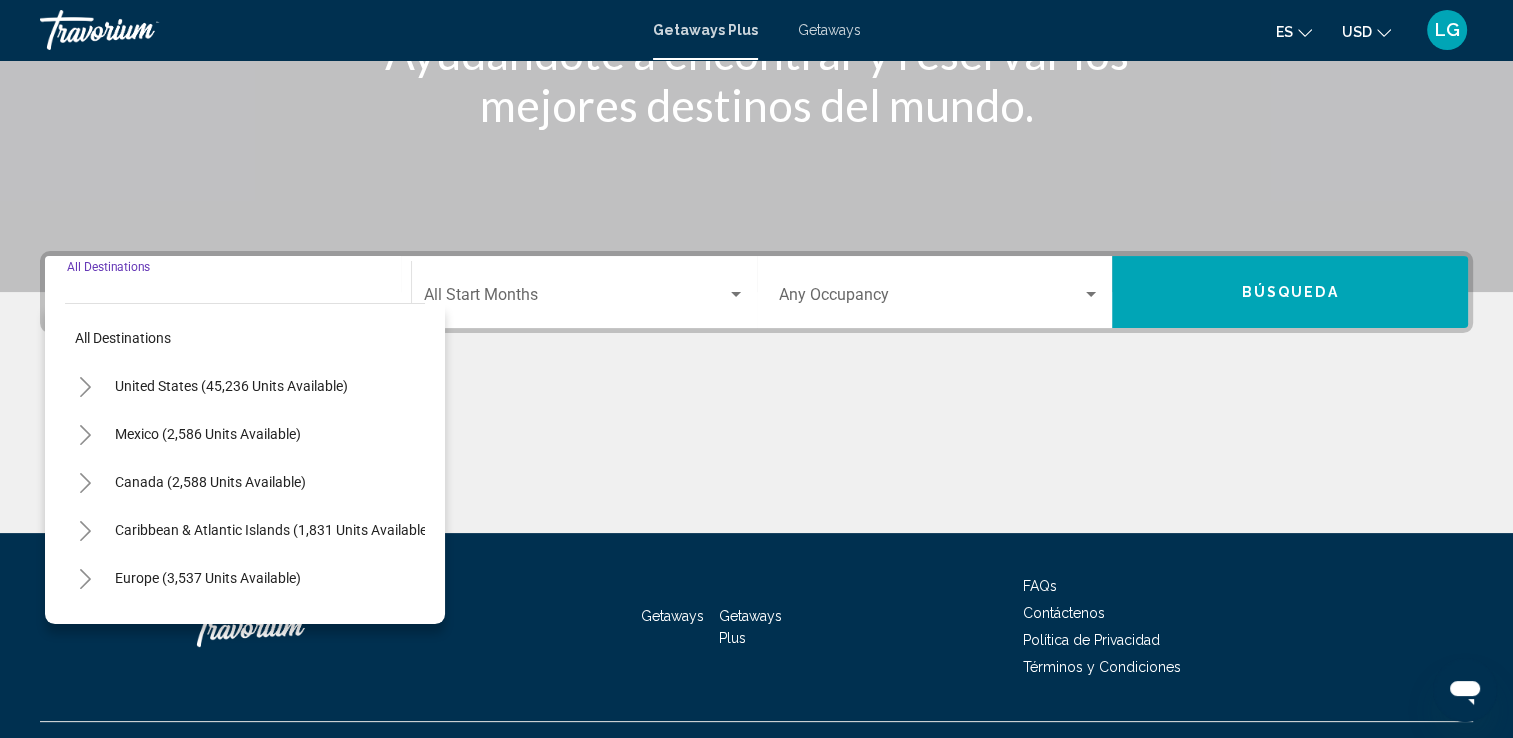 scroll, scrollTop: 347, scrollLeft: 0, axis: vertical 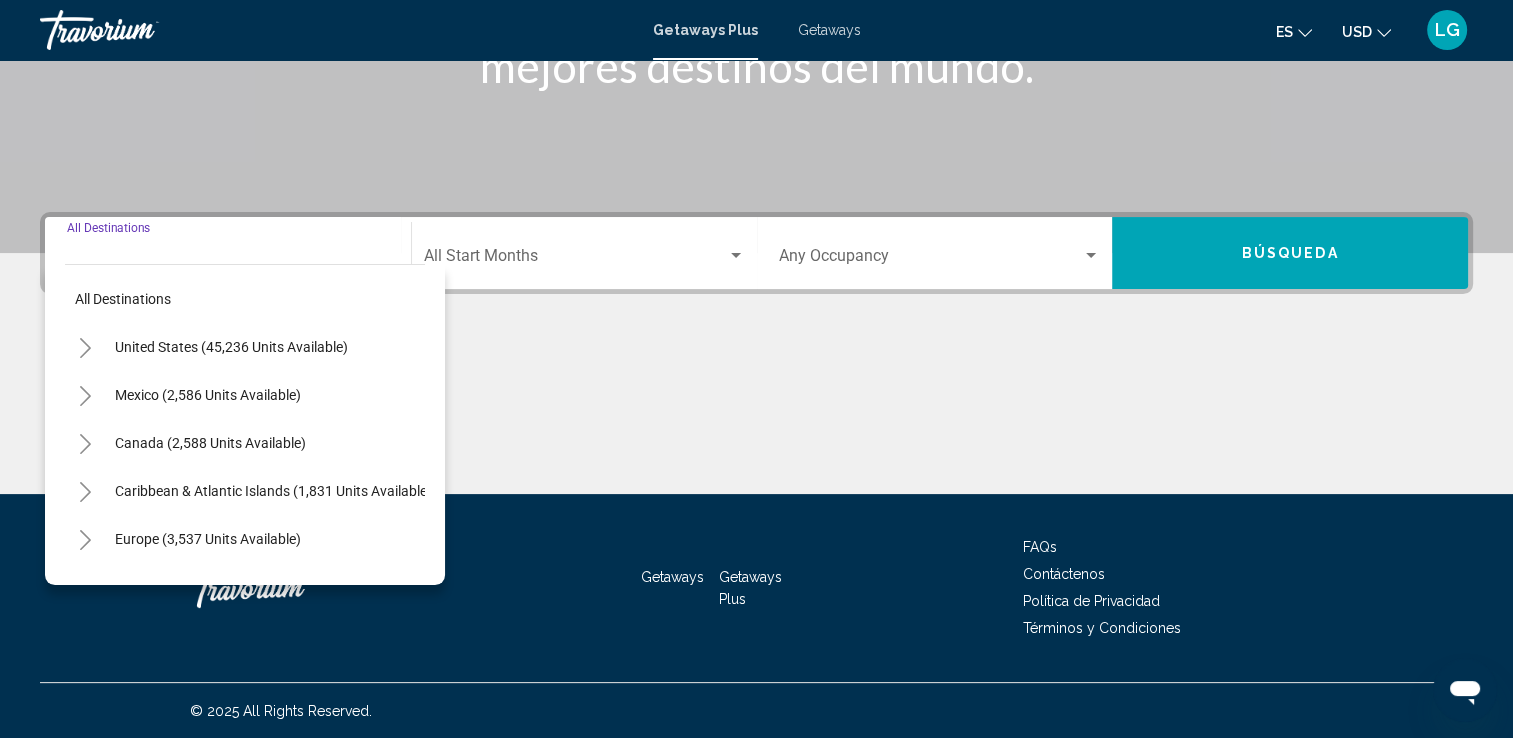 click on "Getaways" at bounding box center (829, 30) 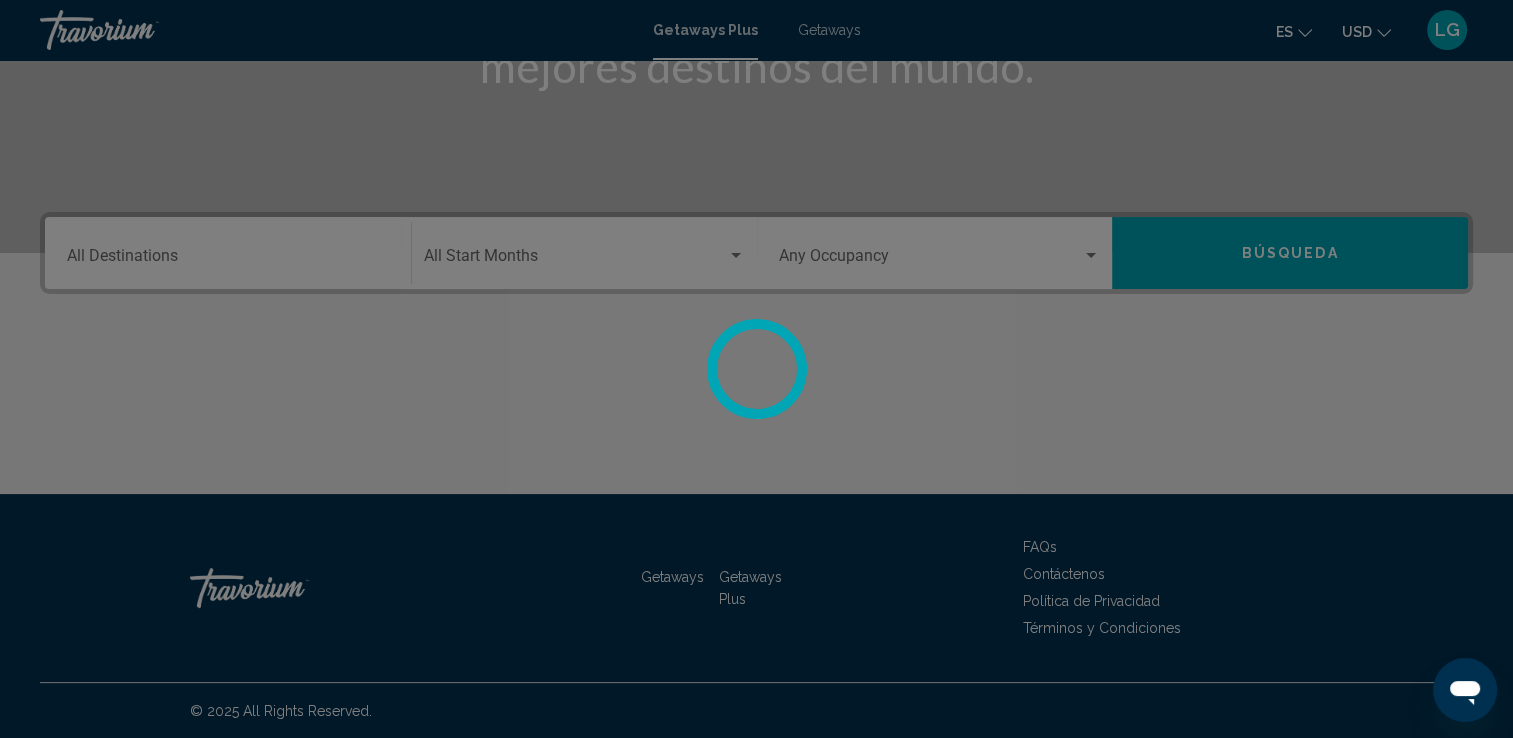 scroll, scrollTop: 0, scrollLeft: 0, axis: both 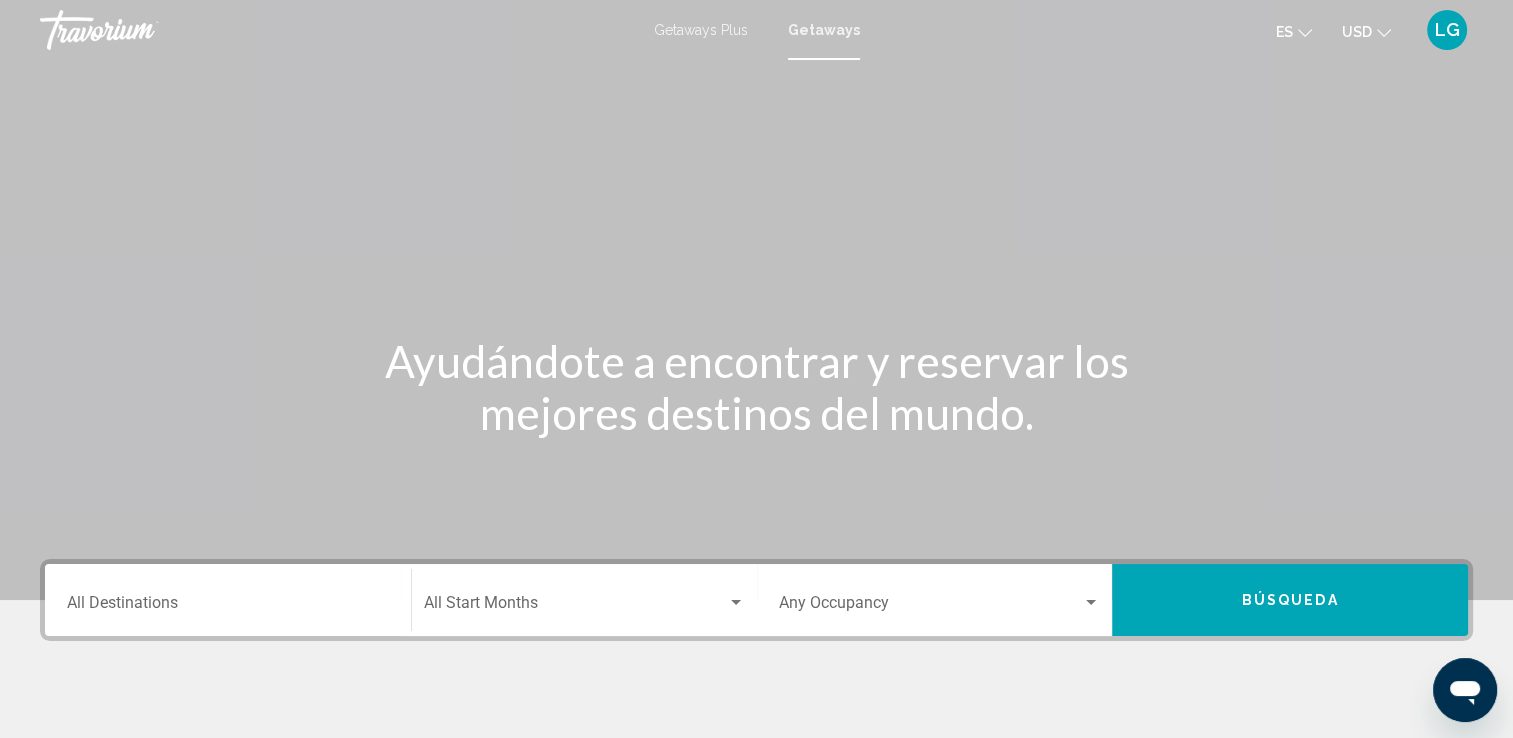 click on "Destination All Destinations" at bounding box center [228, 607] 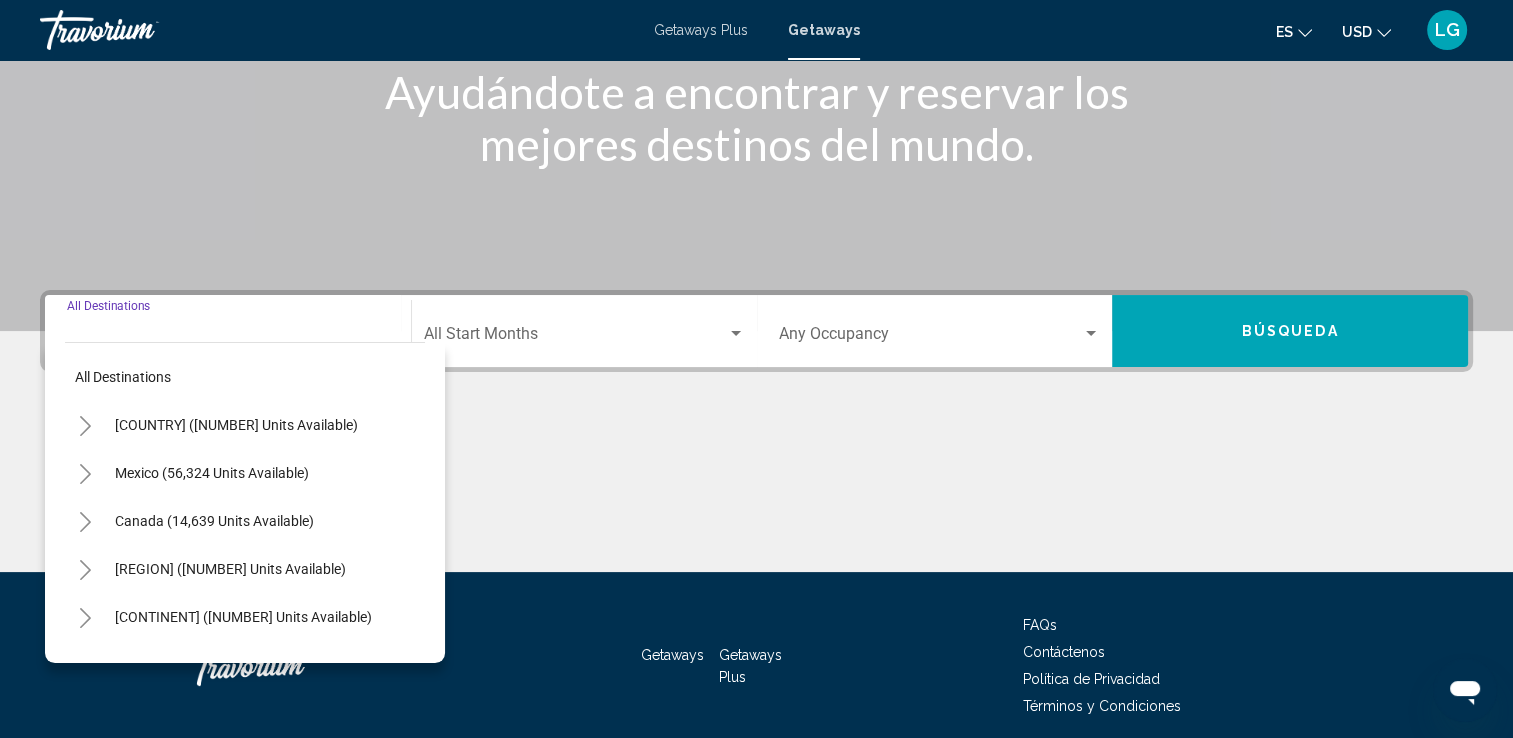 scroll, scrollTop: 347, scrollLeft: 0, axis: vertical 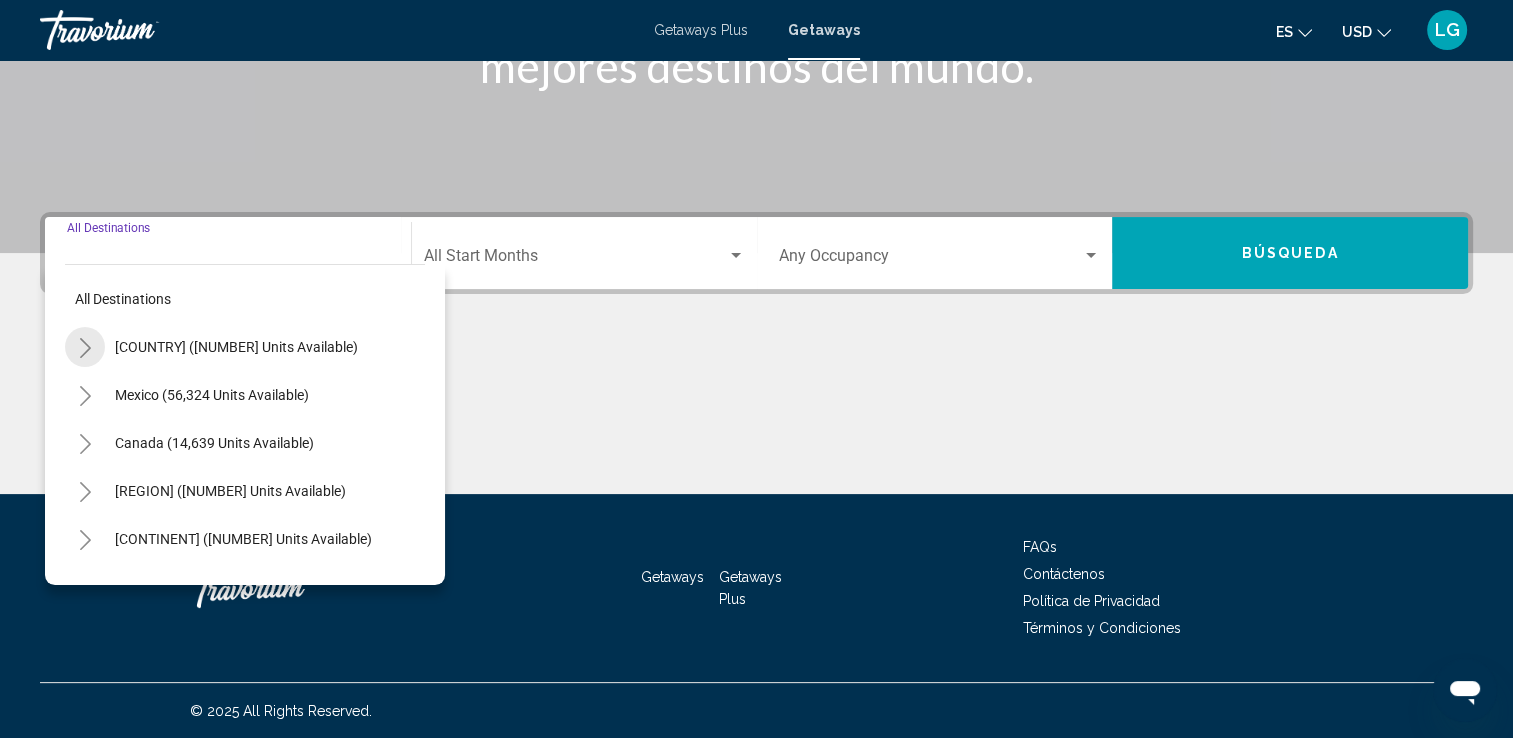 click 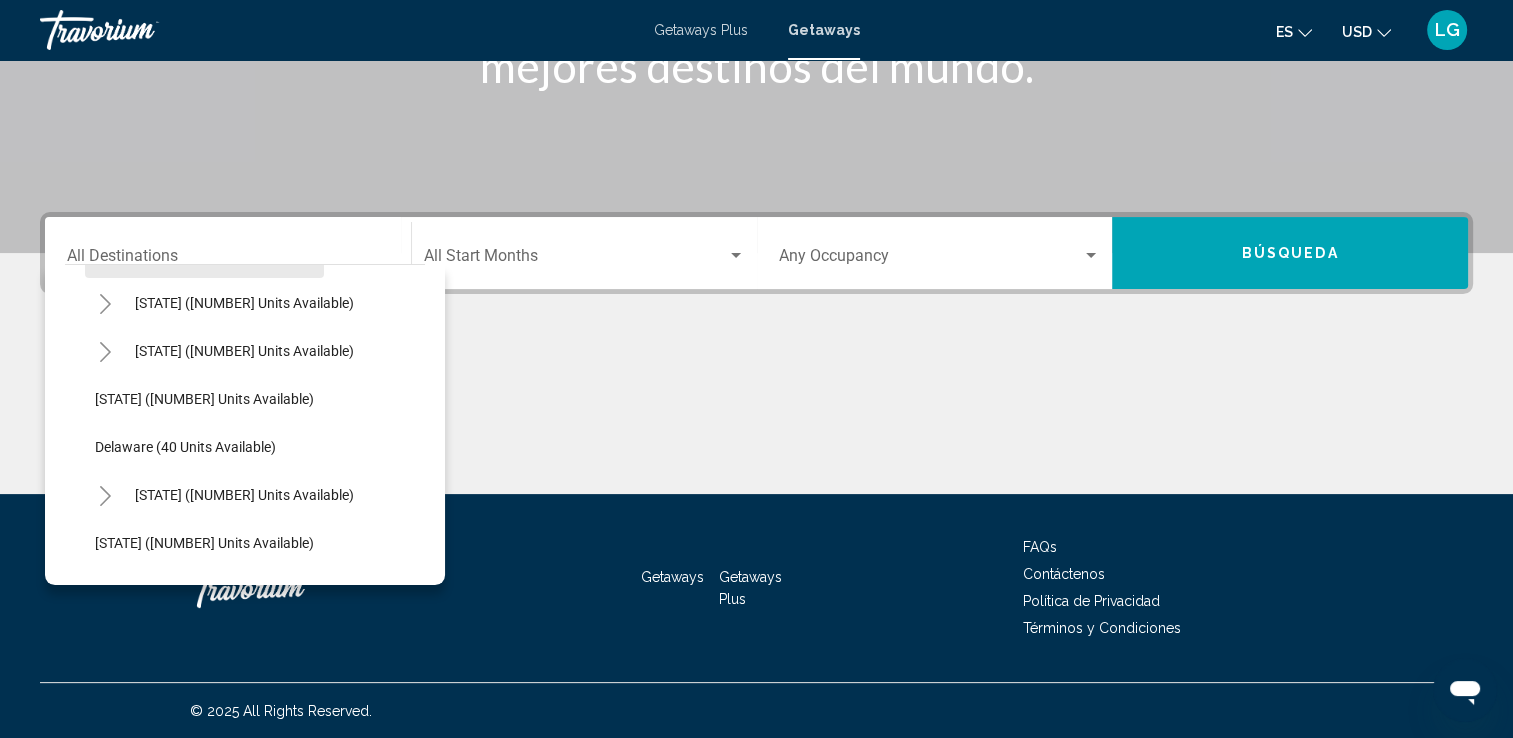 scroll, scrollTop: 189, scrollLeft: 0, axis: vertical 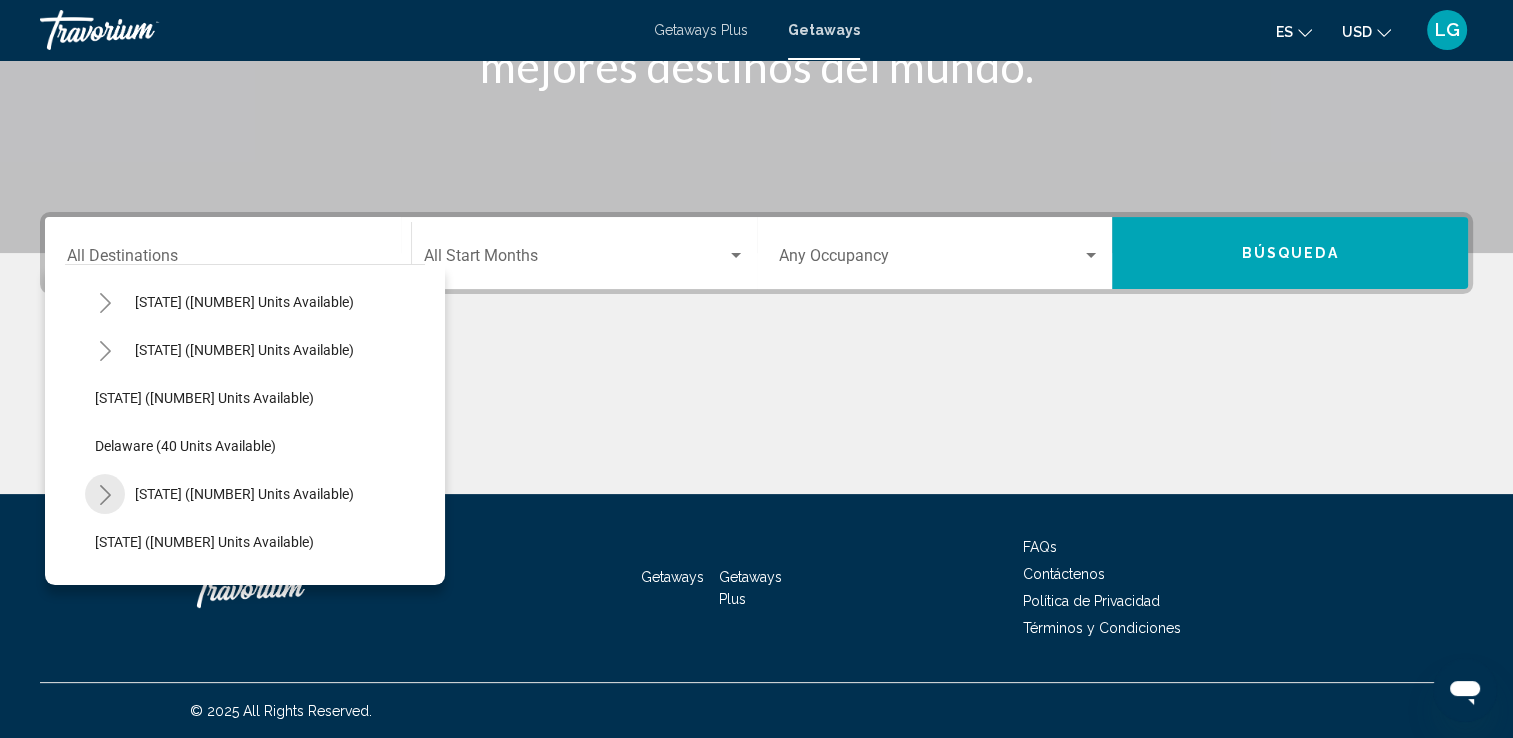 click 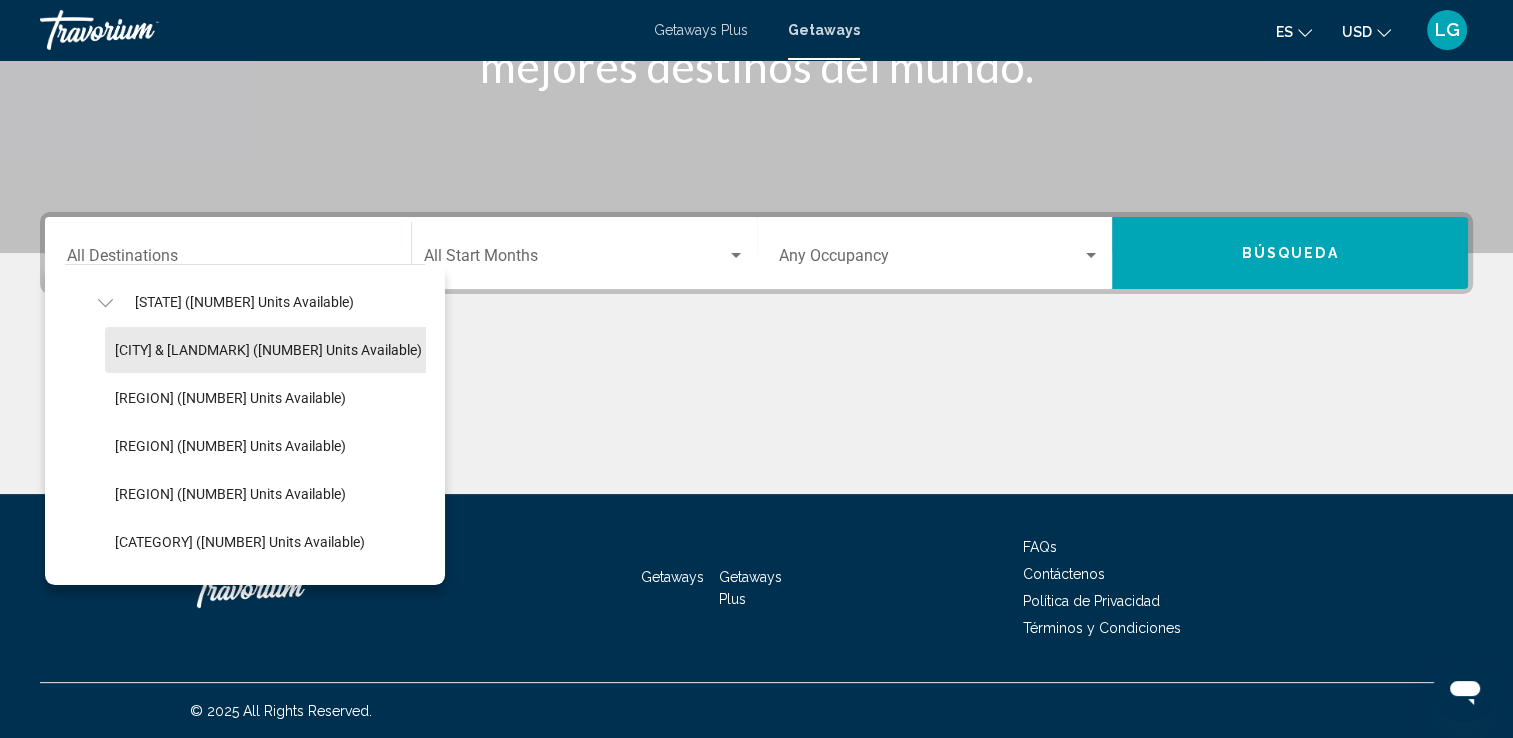 scroll, scrollTop: 383, scrollLeft: 0, axis: vertical 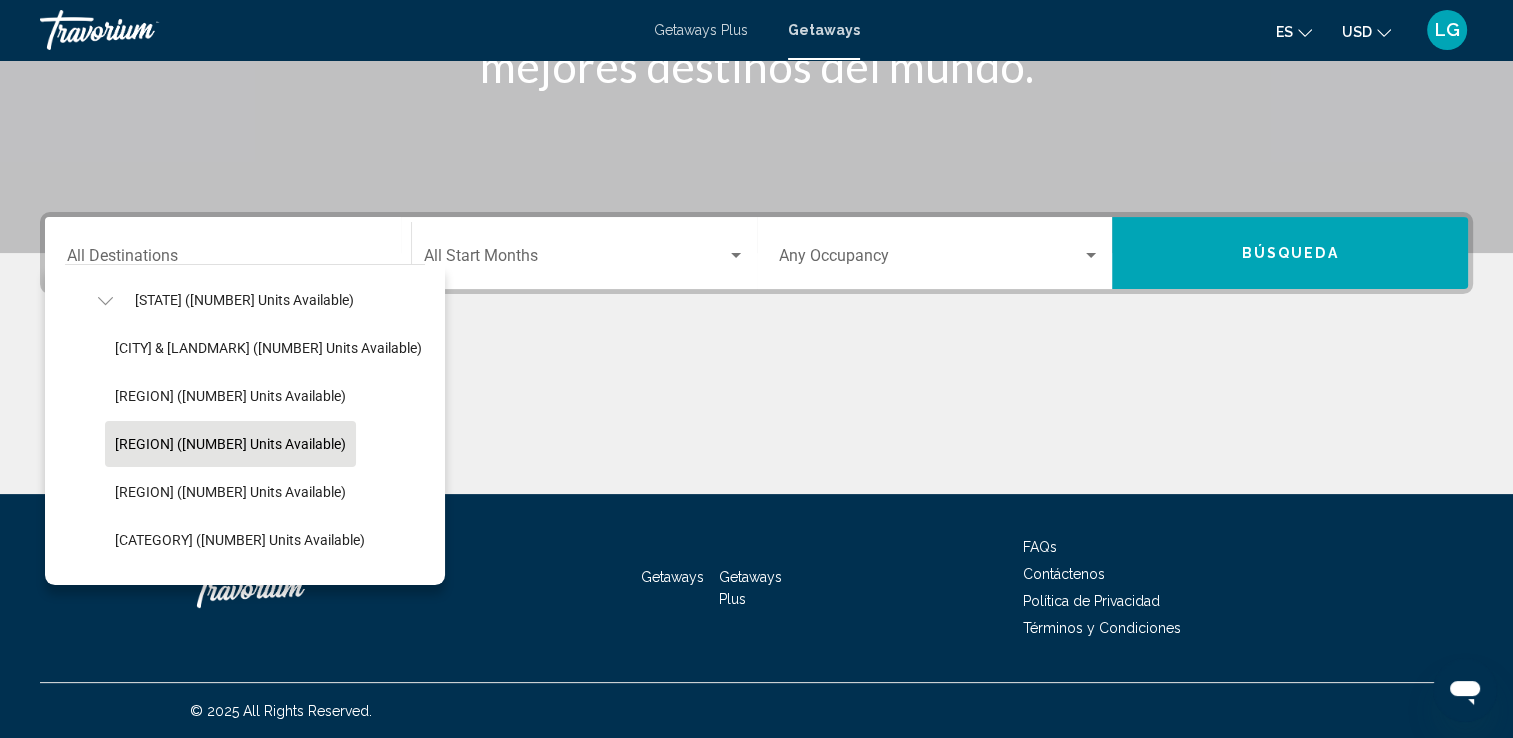 click on "[REGION] ([NUMBER] units available)" 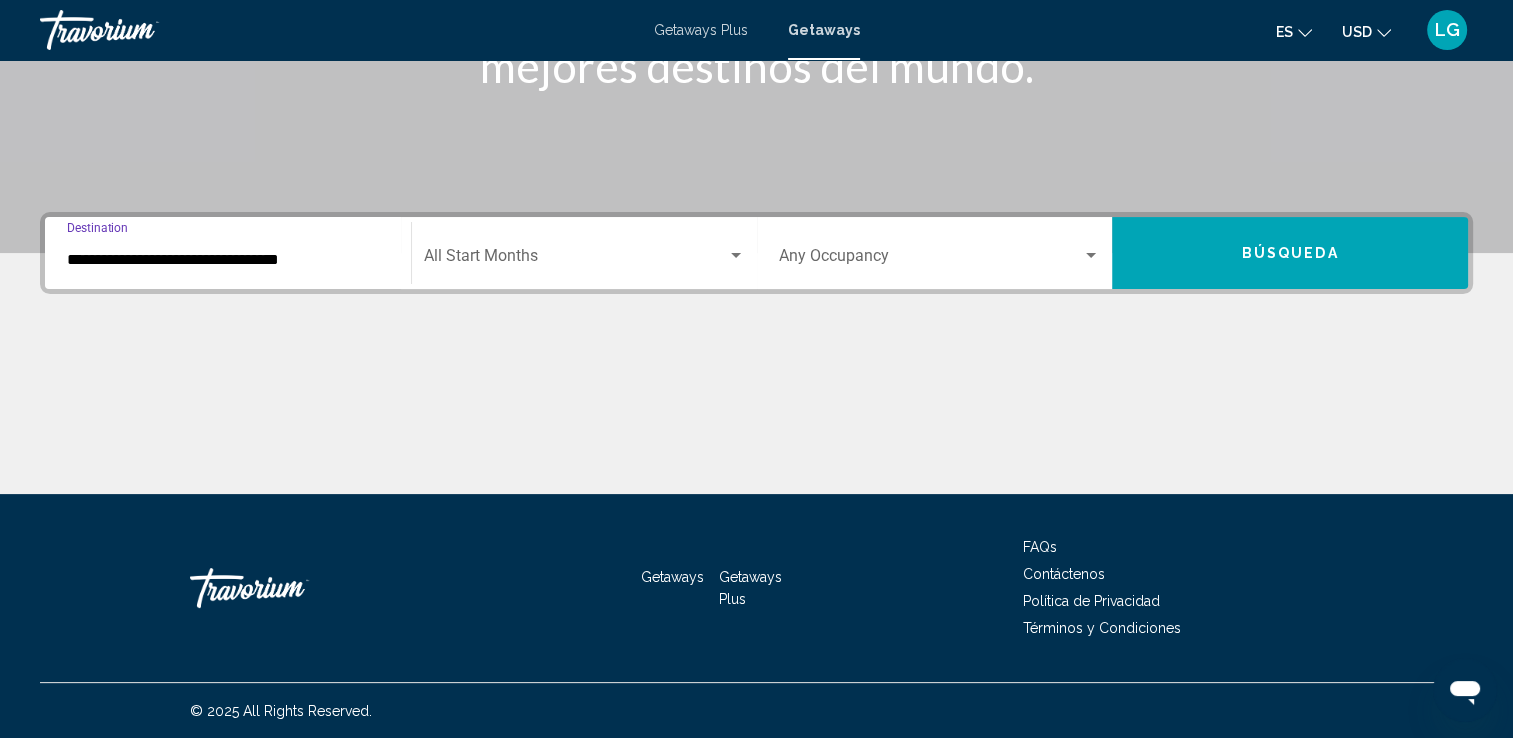 click at bounding box center (575, 260) 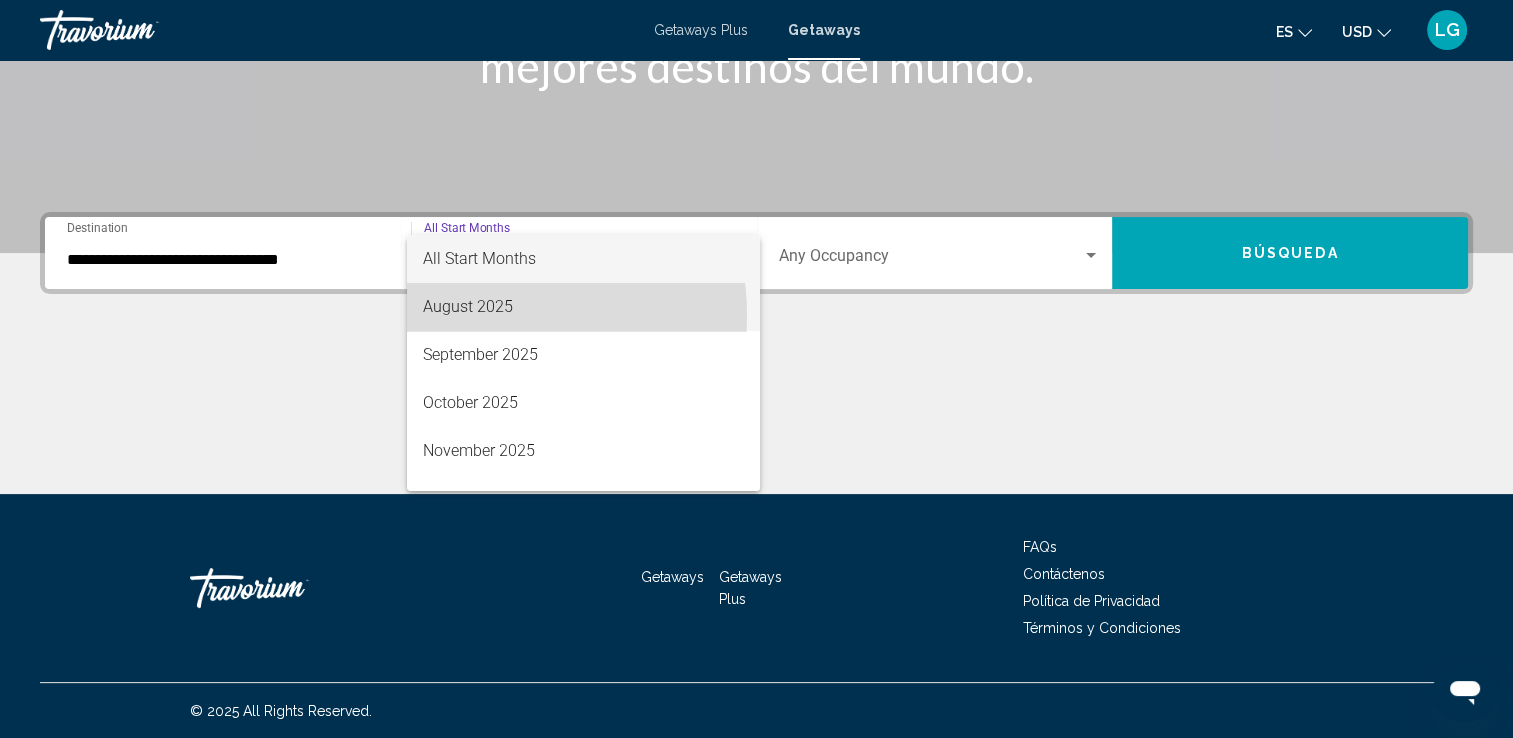 click on "August 2025" at bounding box center (583, 307) 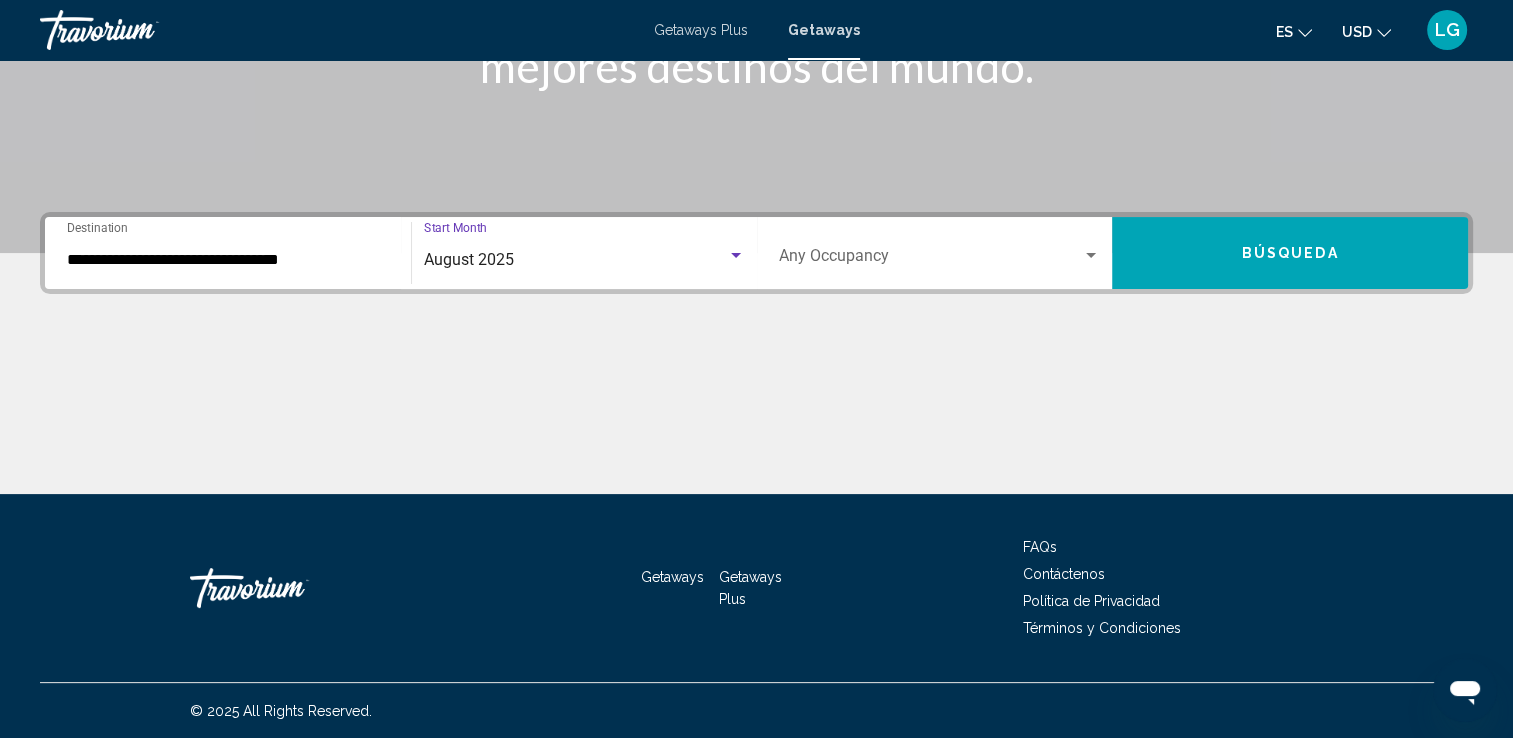 click at bounding box center (931, 260) 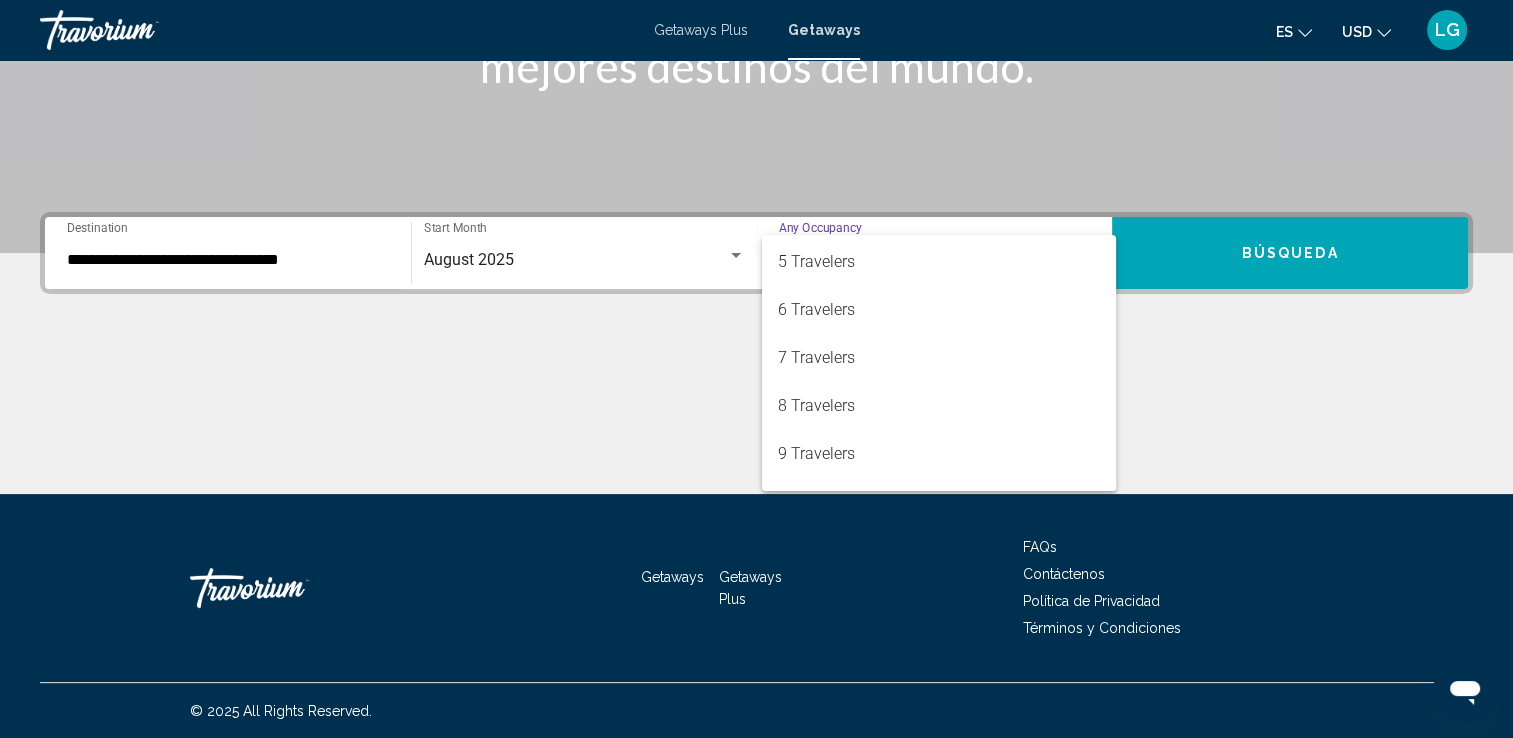 scroll, scrollTop: 224, scrollLeft: 0, axis: vertical 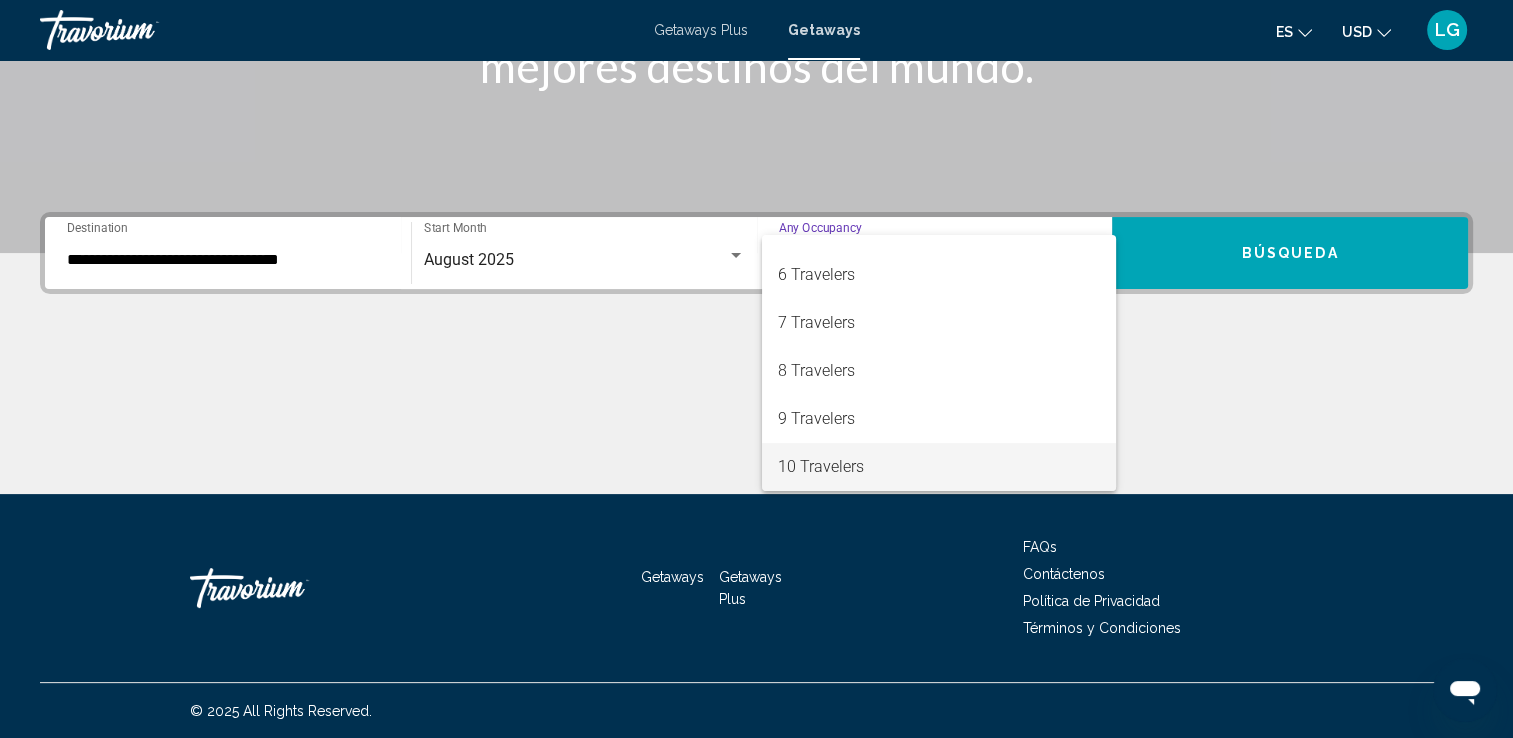 click on "10 Travelers" at bounding box center [939, 467] 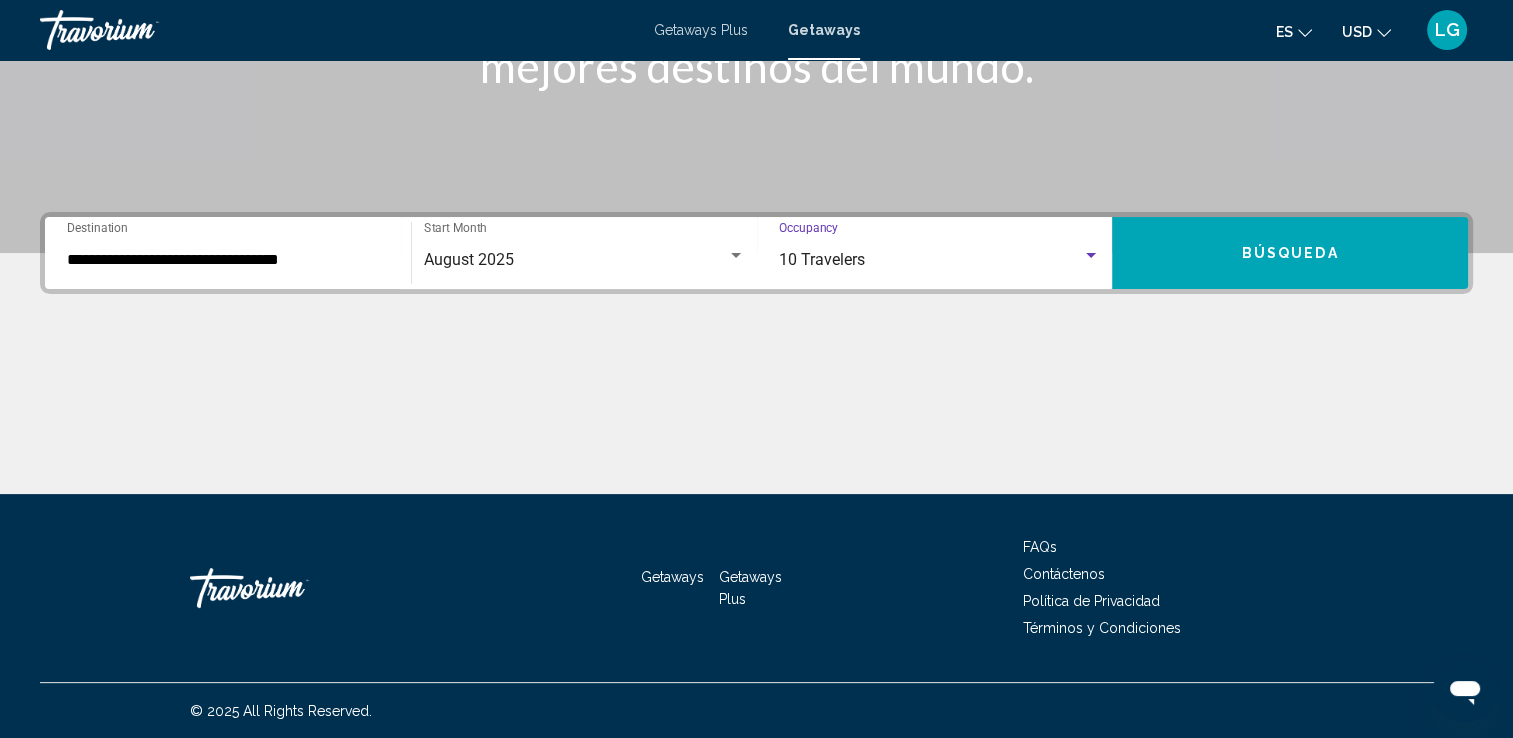 click on "Búsqueda" at bounding box center [1290, 254] 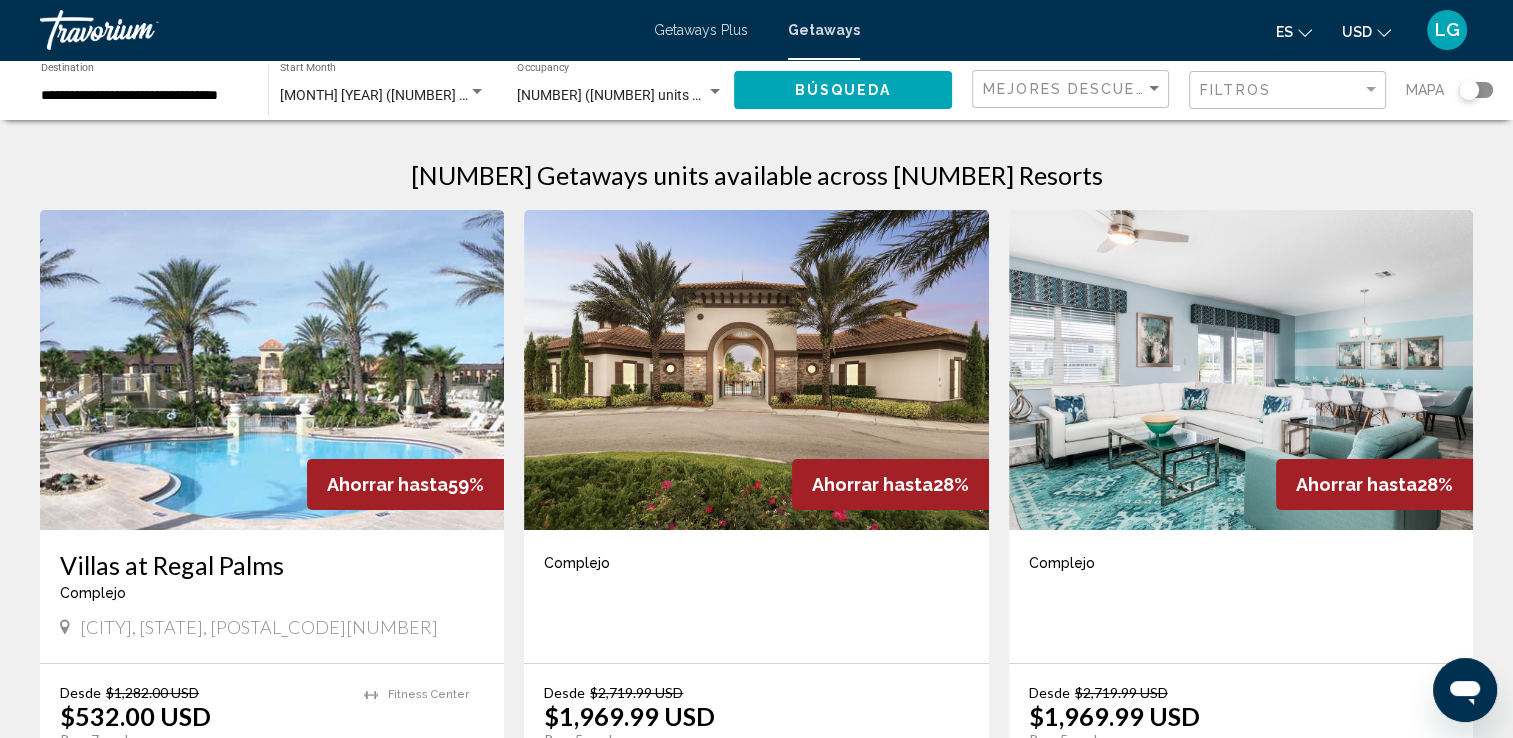 click at bounding box center (756, 370) 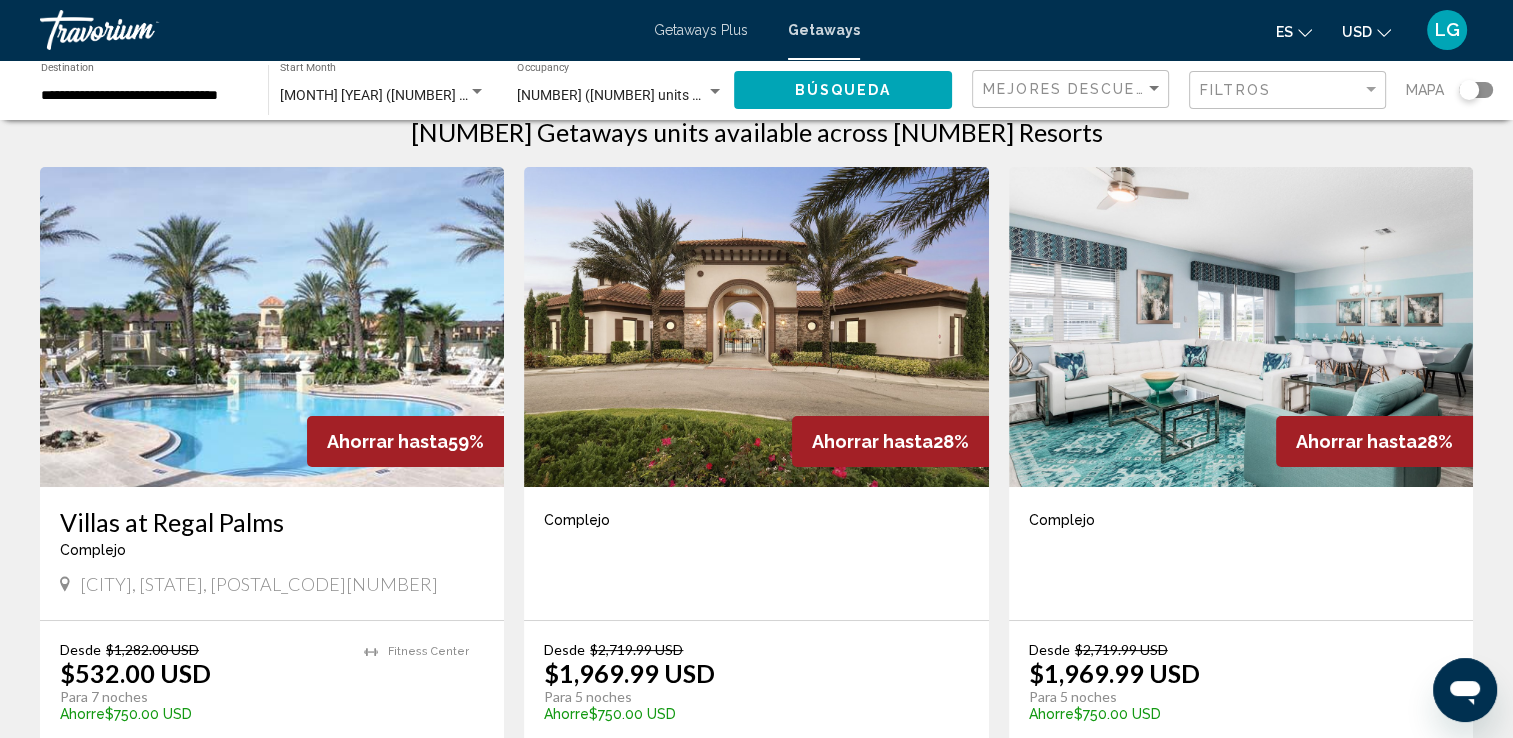scroll, scrollTop: 0, scrollLeft: 0, axis: both 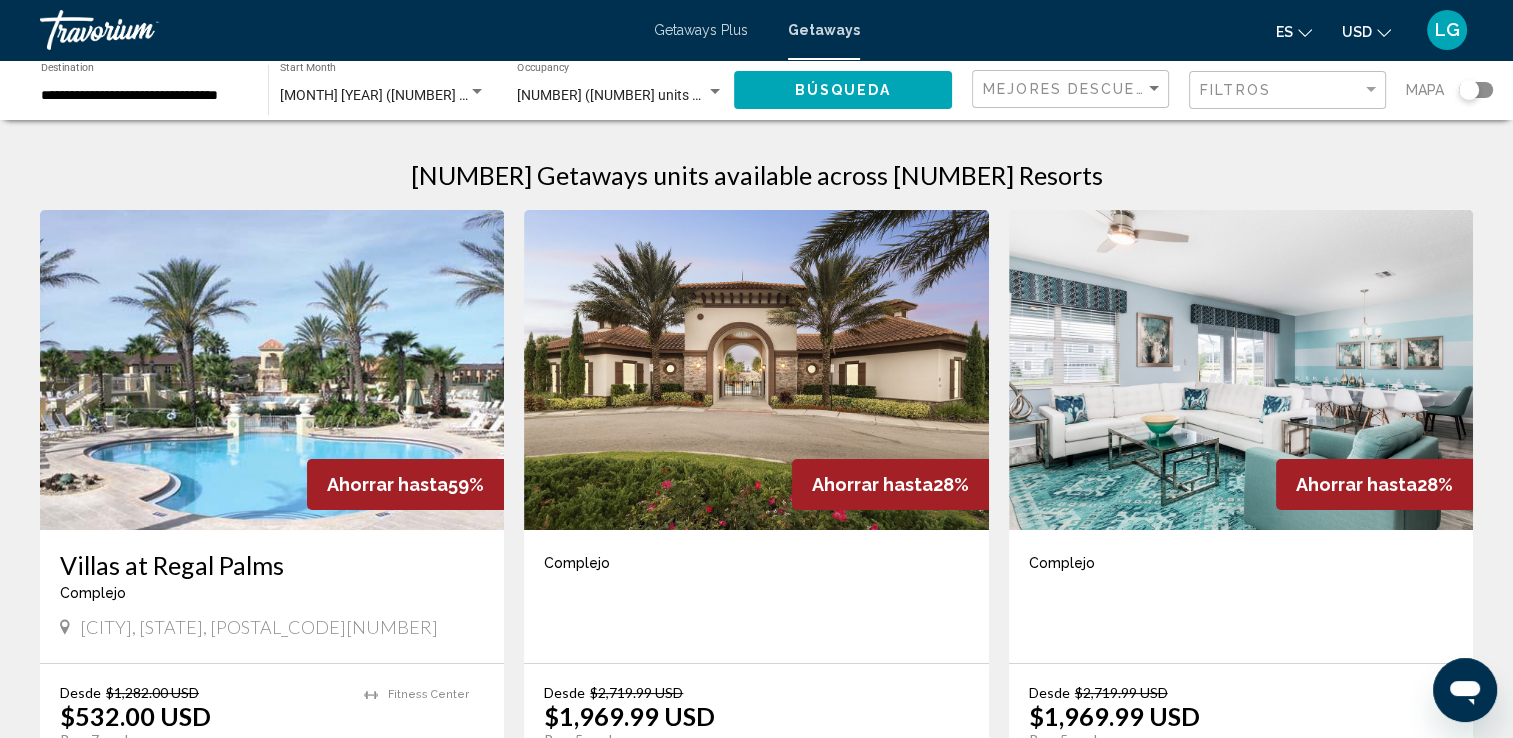 click on "Getaways Plus" at bounding box center (701, 30) 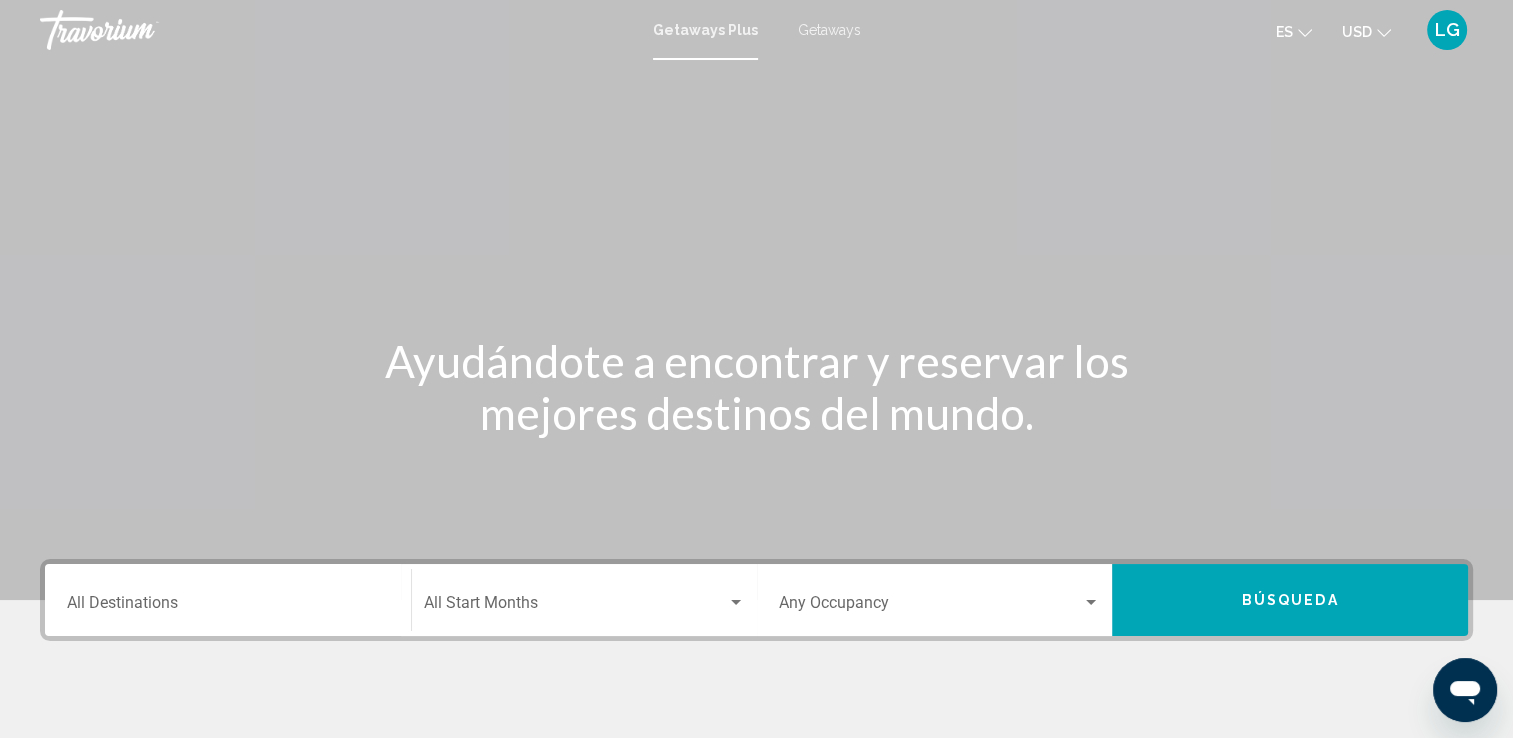 click on "Destination All Destinations" at bounding box center (228, 607) 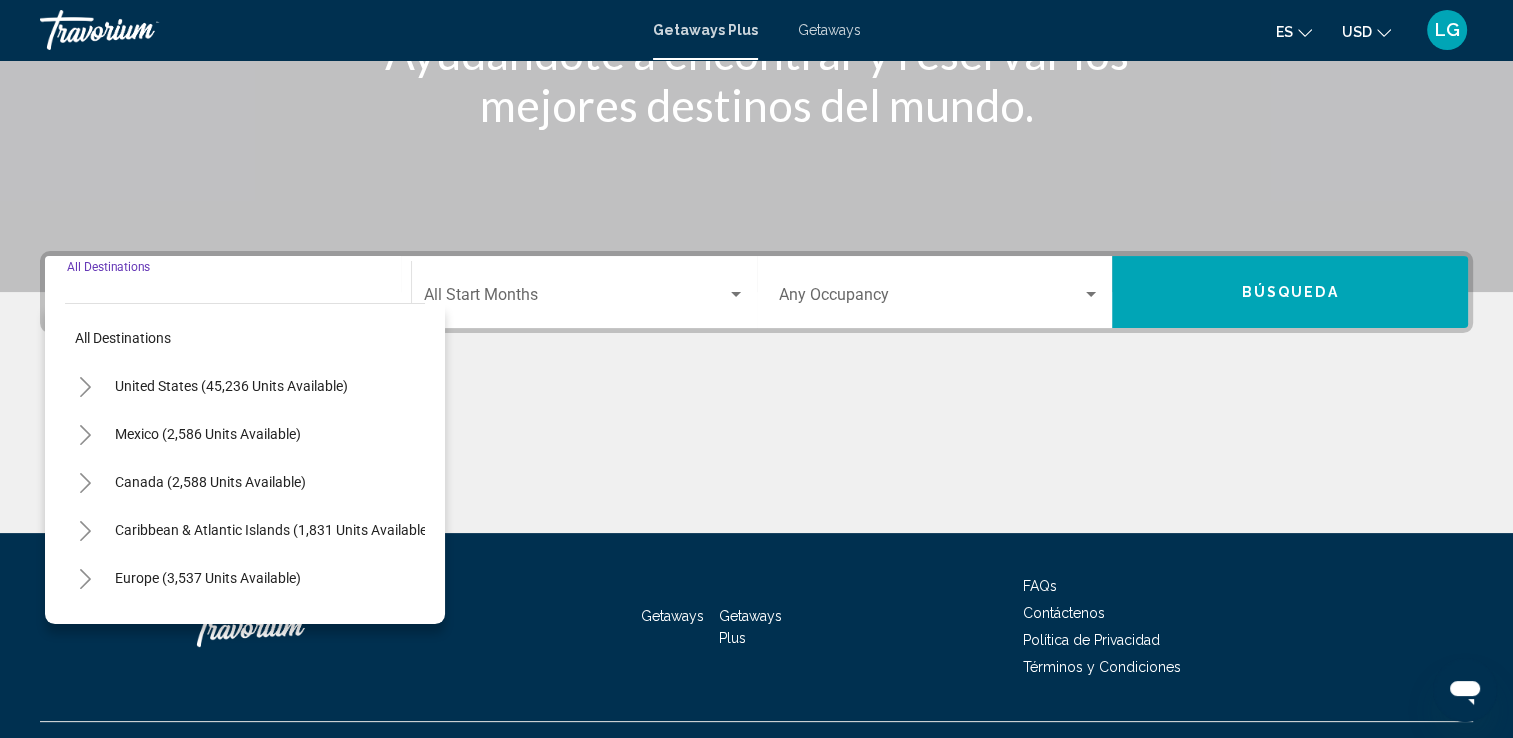 scroll, scrollTop: 347, scrollLeft: 0, axis: vertical 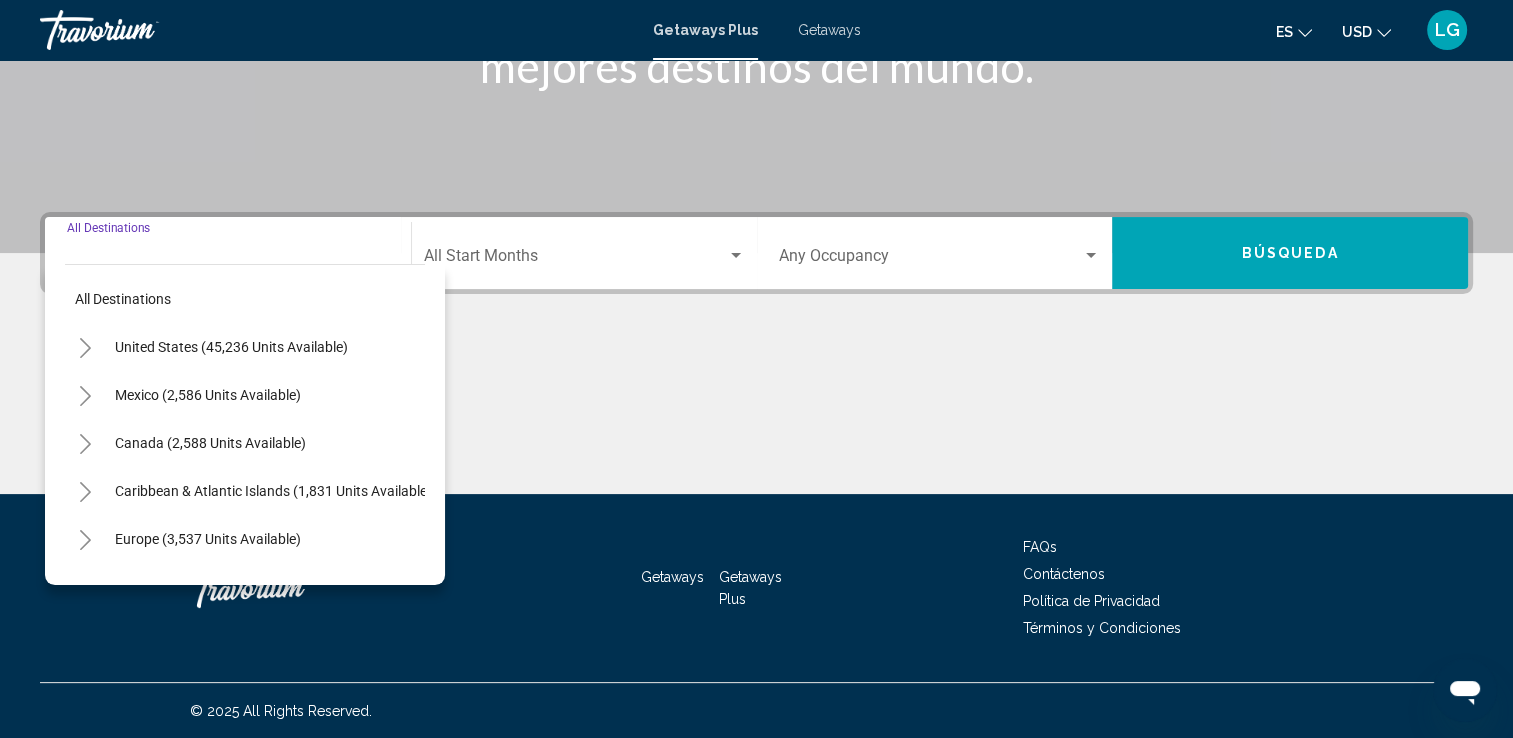 click 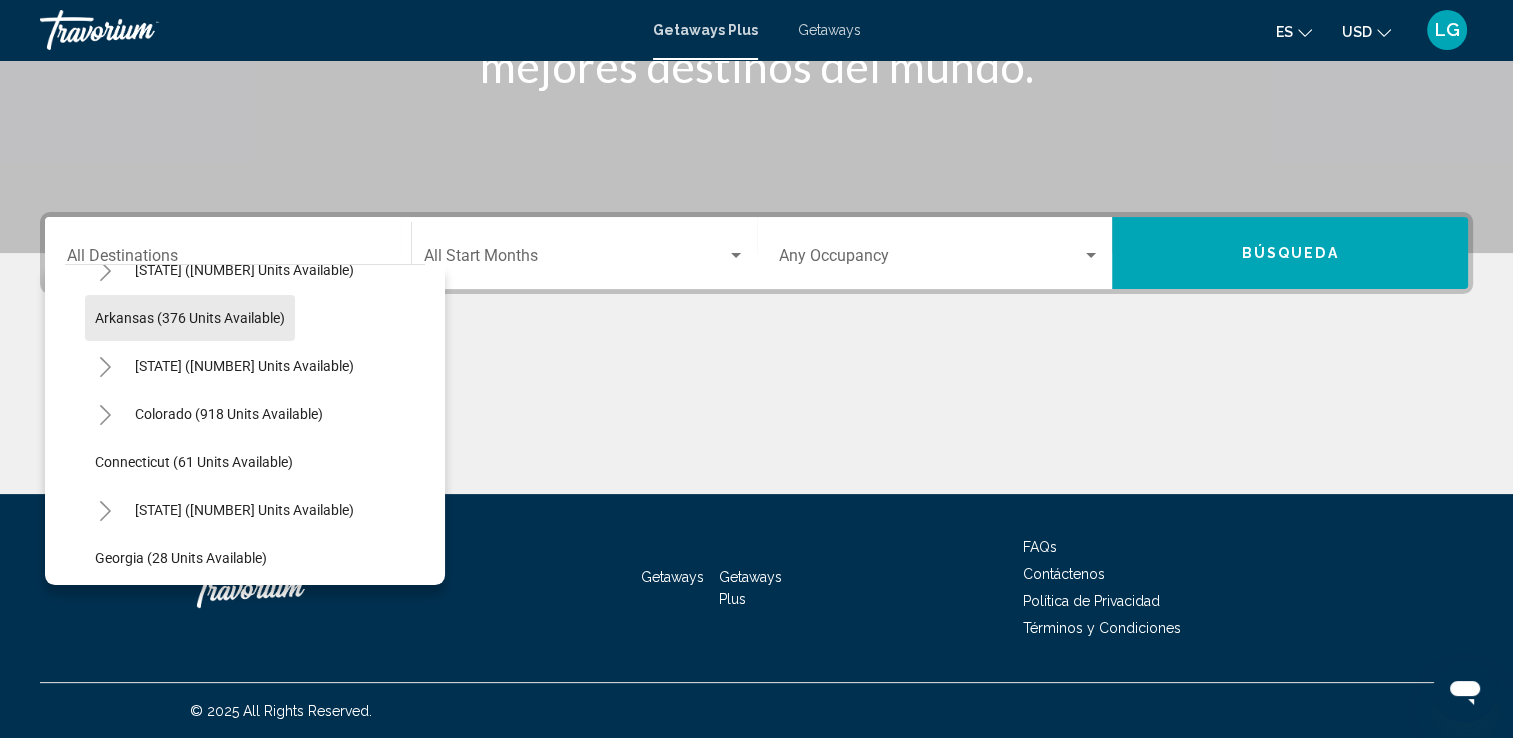 scroll, scrollTop: 127, scrollLeft: 0, axis: vertical 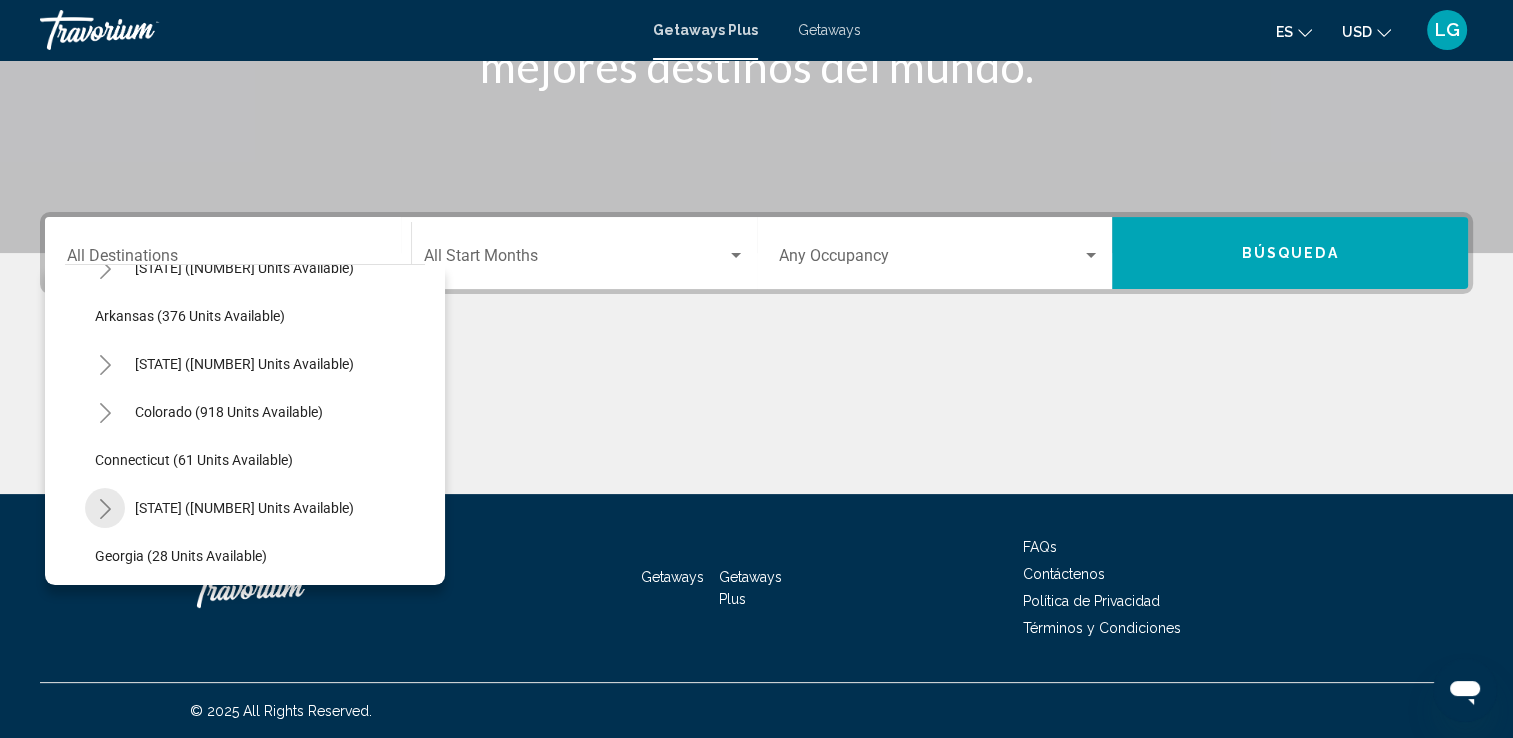 click 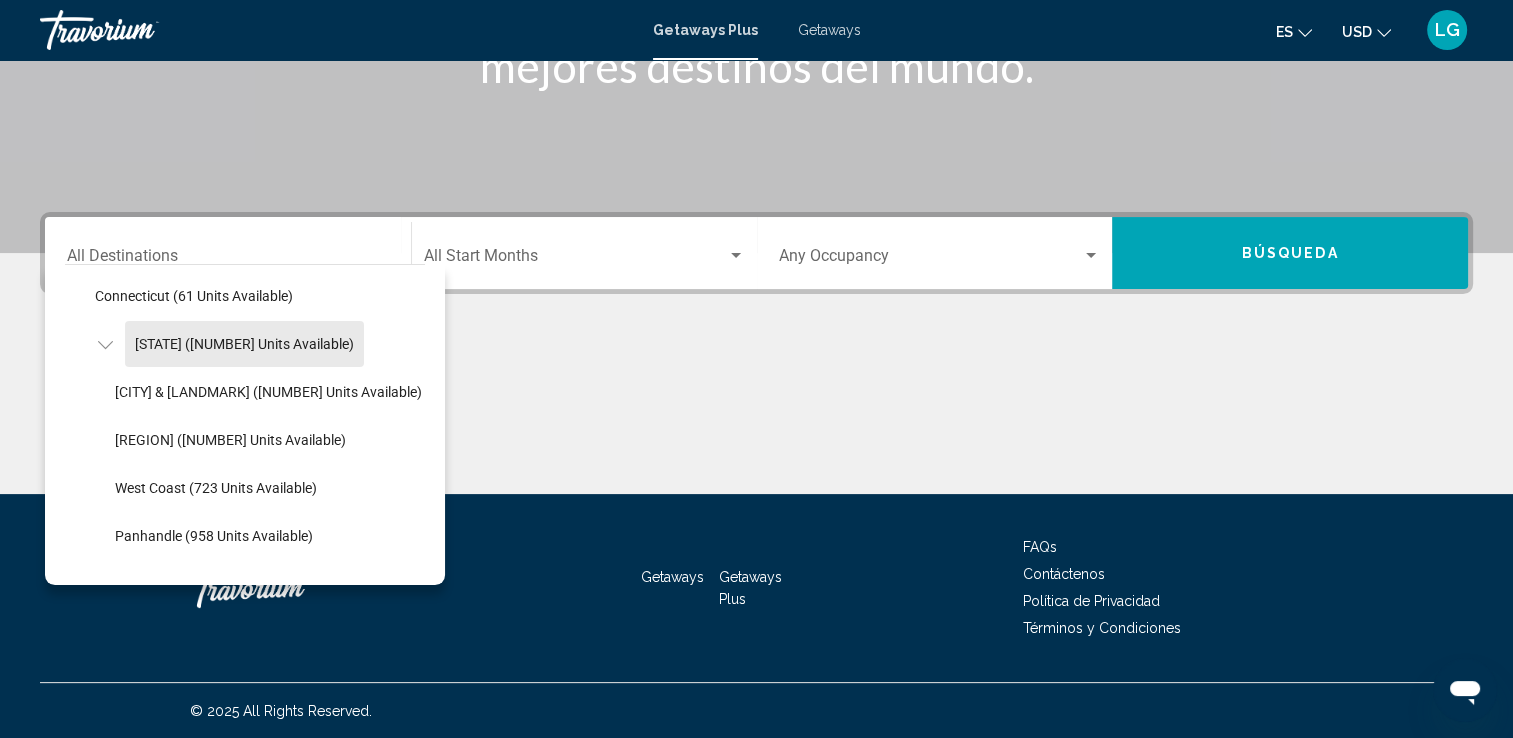 scroll, scrollTop: 309, scrollLeft: 0, axis: vertical 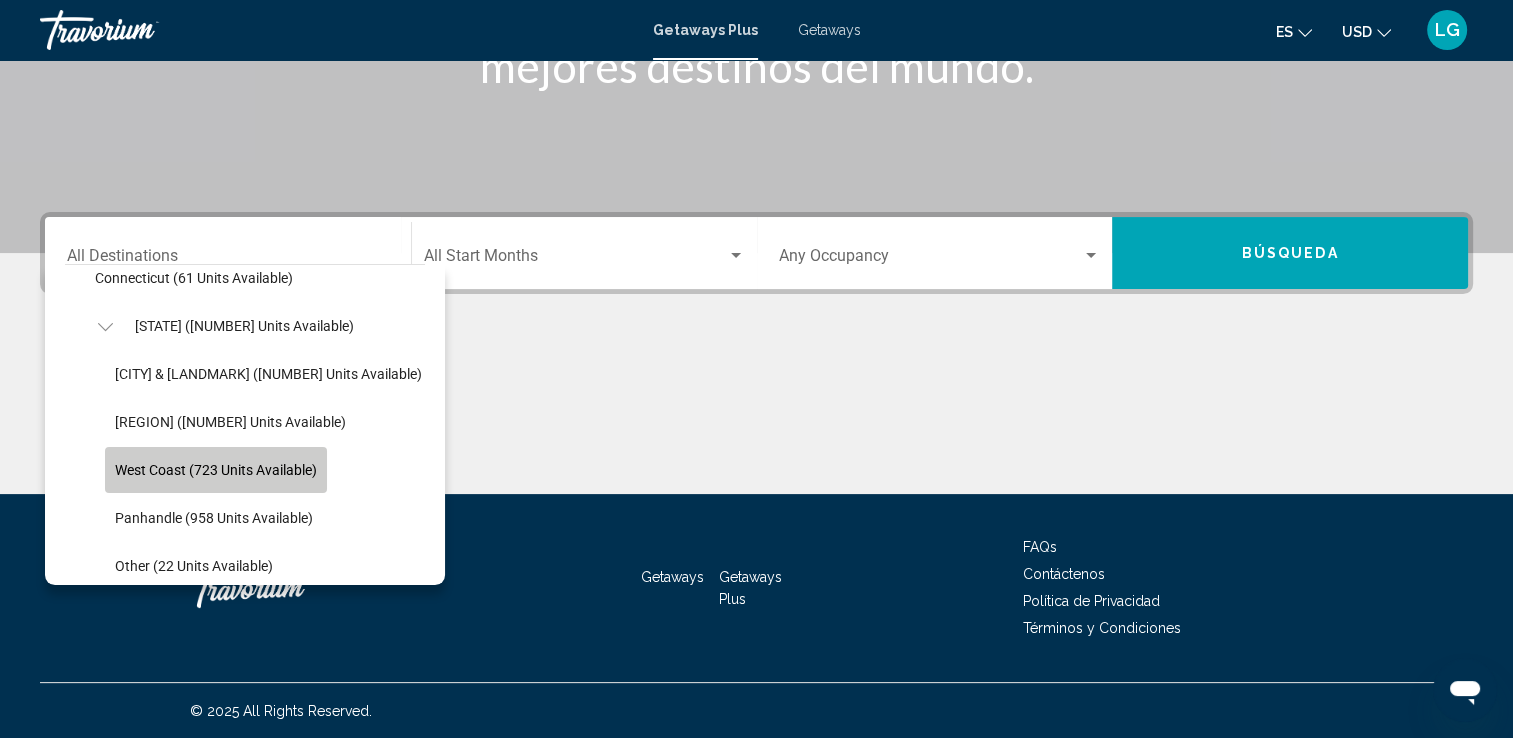 click on "West Coast (723 units available)" 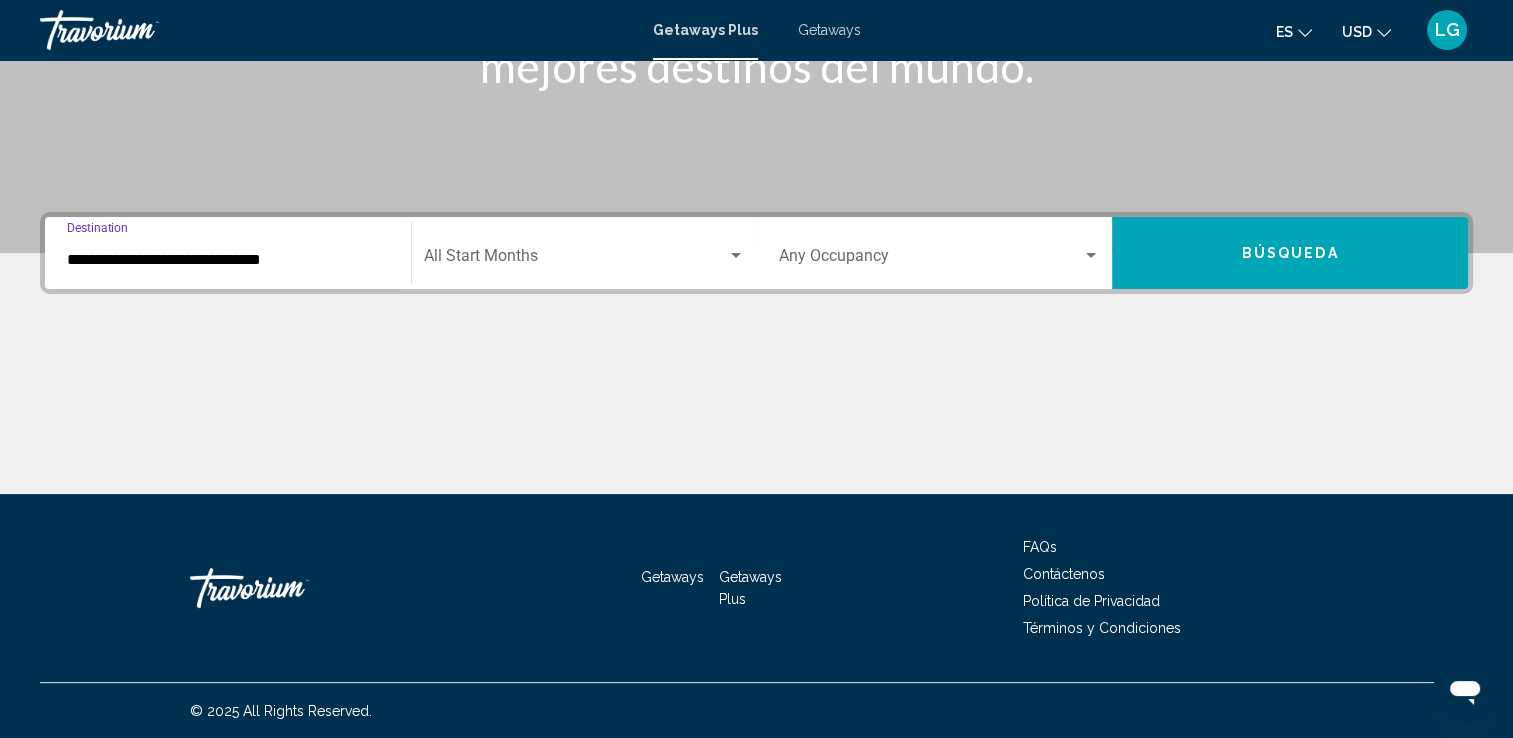 click at bounding box center [575, 260] 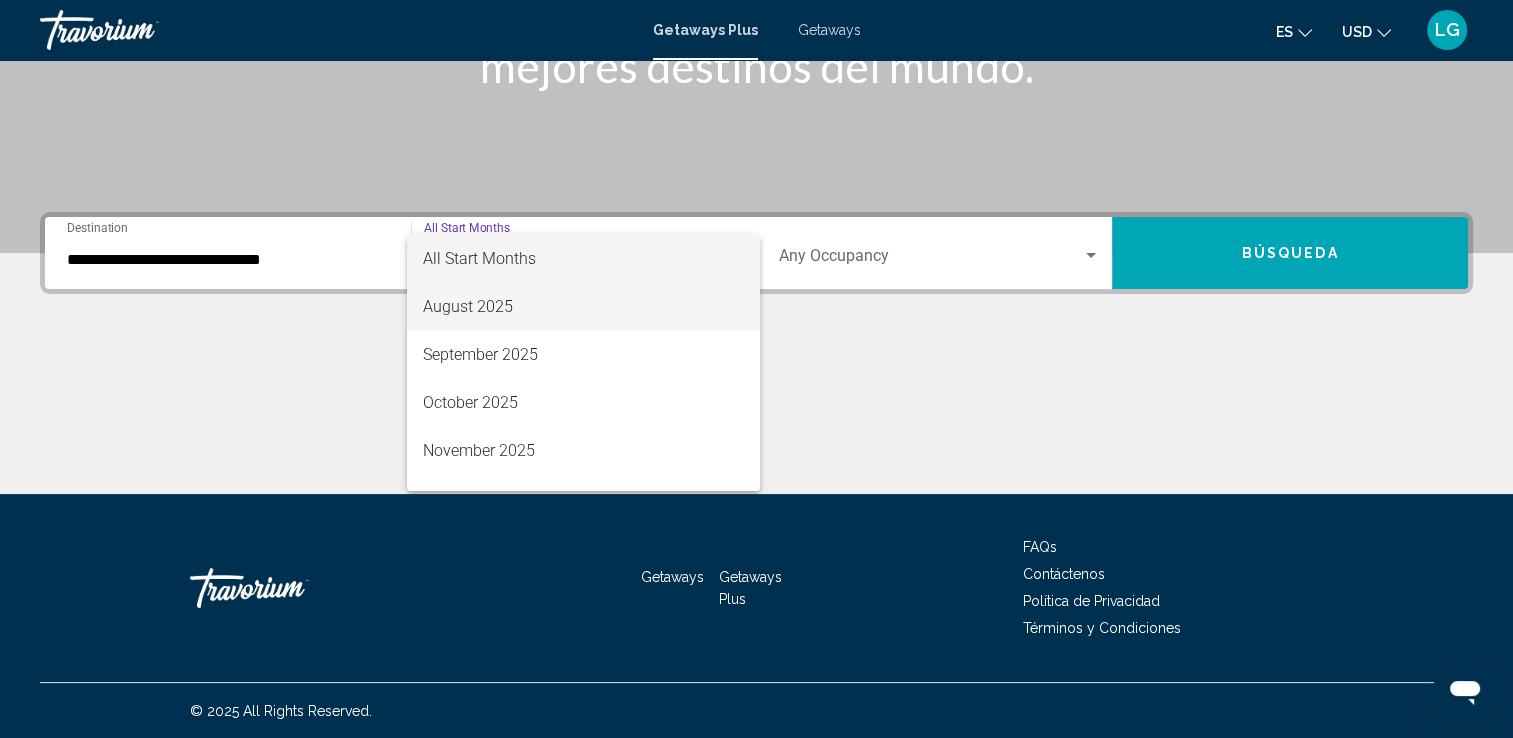 click on "August 2025" at bounding box center (583, 307) 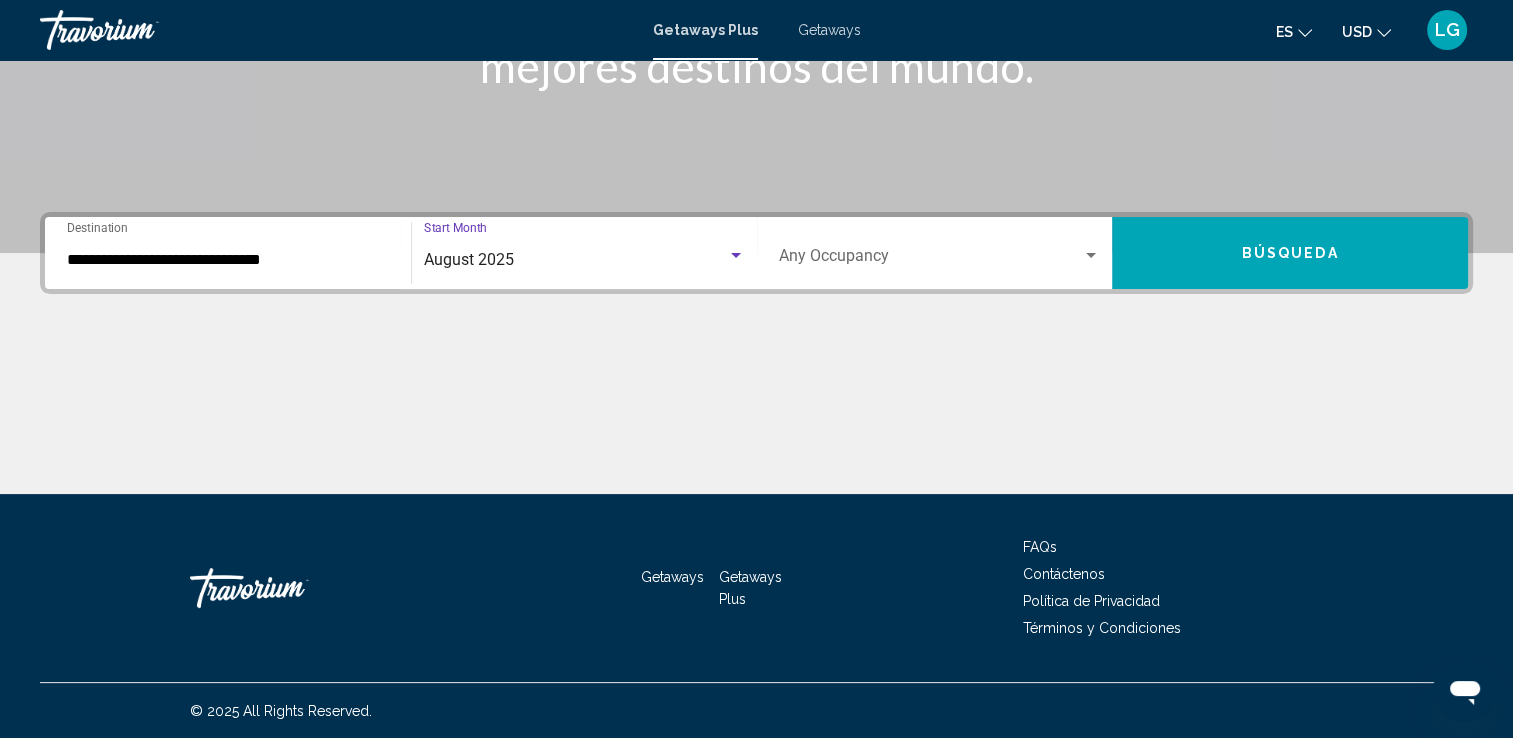 click at bounding box center (931, 260) 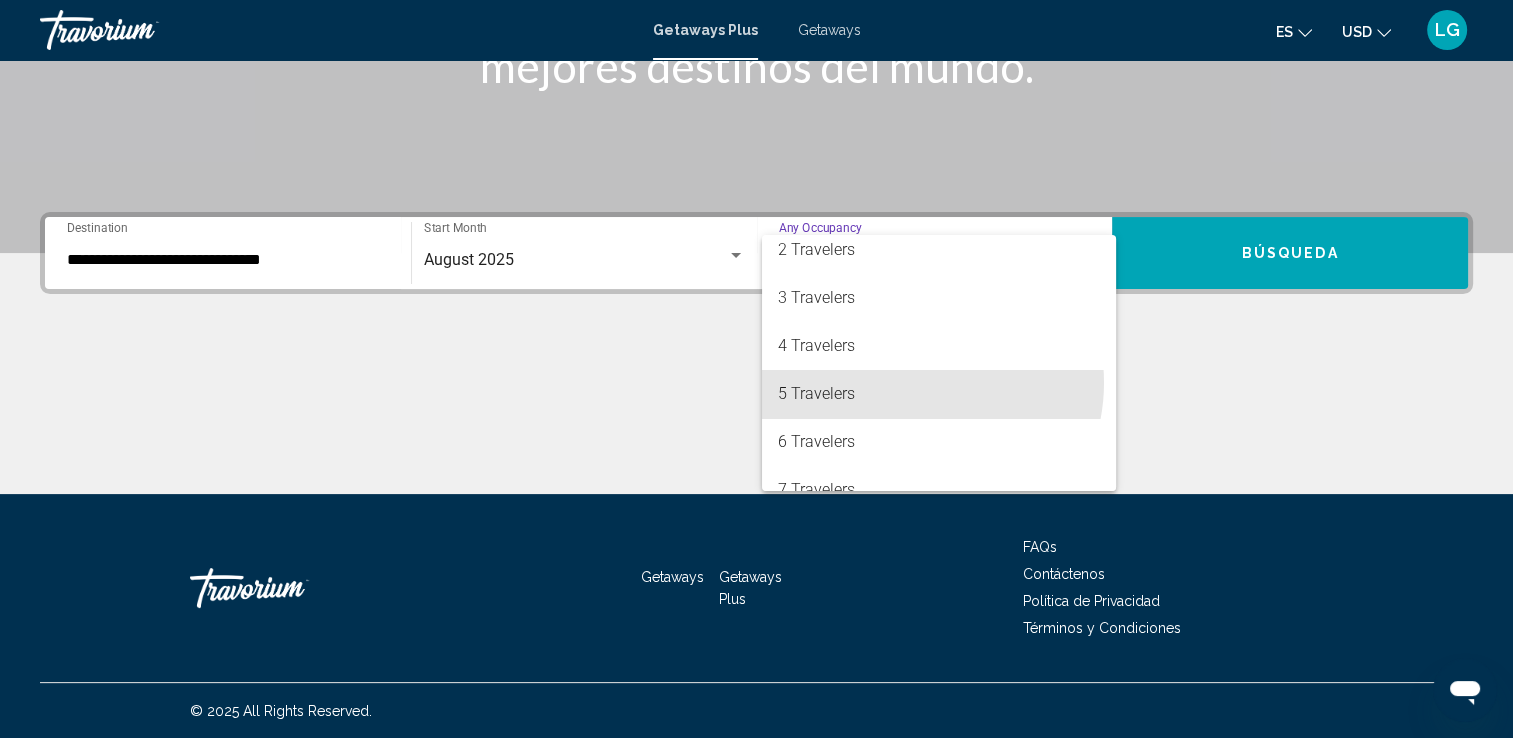 scroll, scrollTop: 224, scrollLeft: 0, axis: vertical 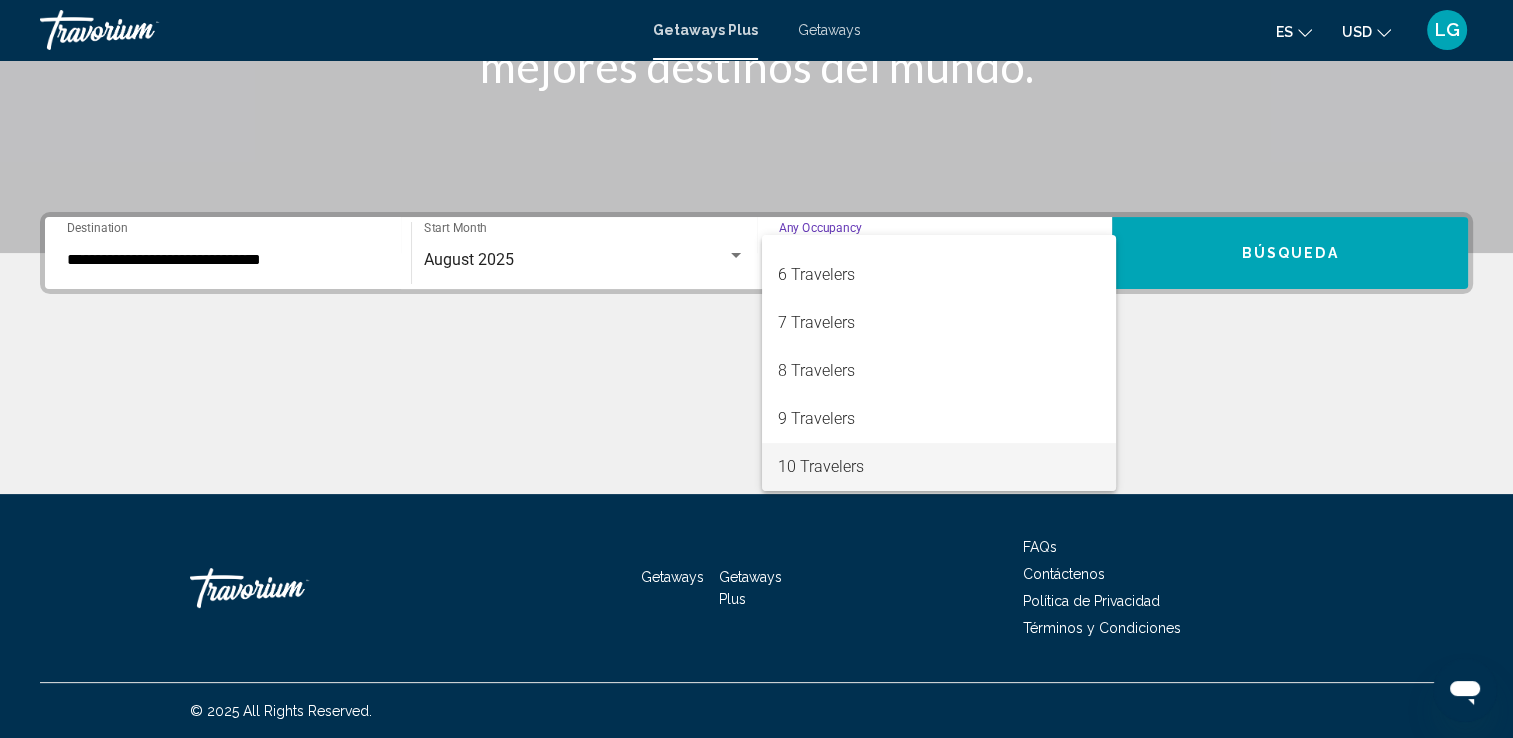 click on "10 Travelers" at bounding box center [939, 467] 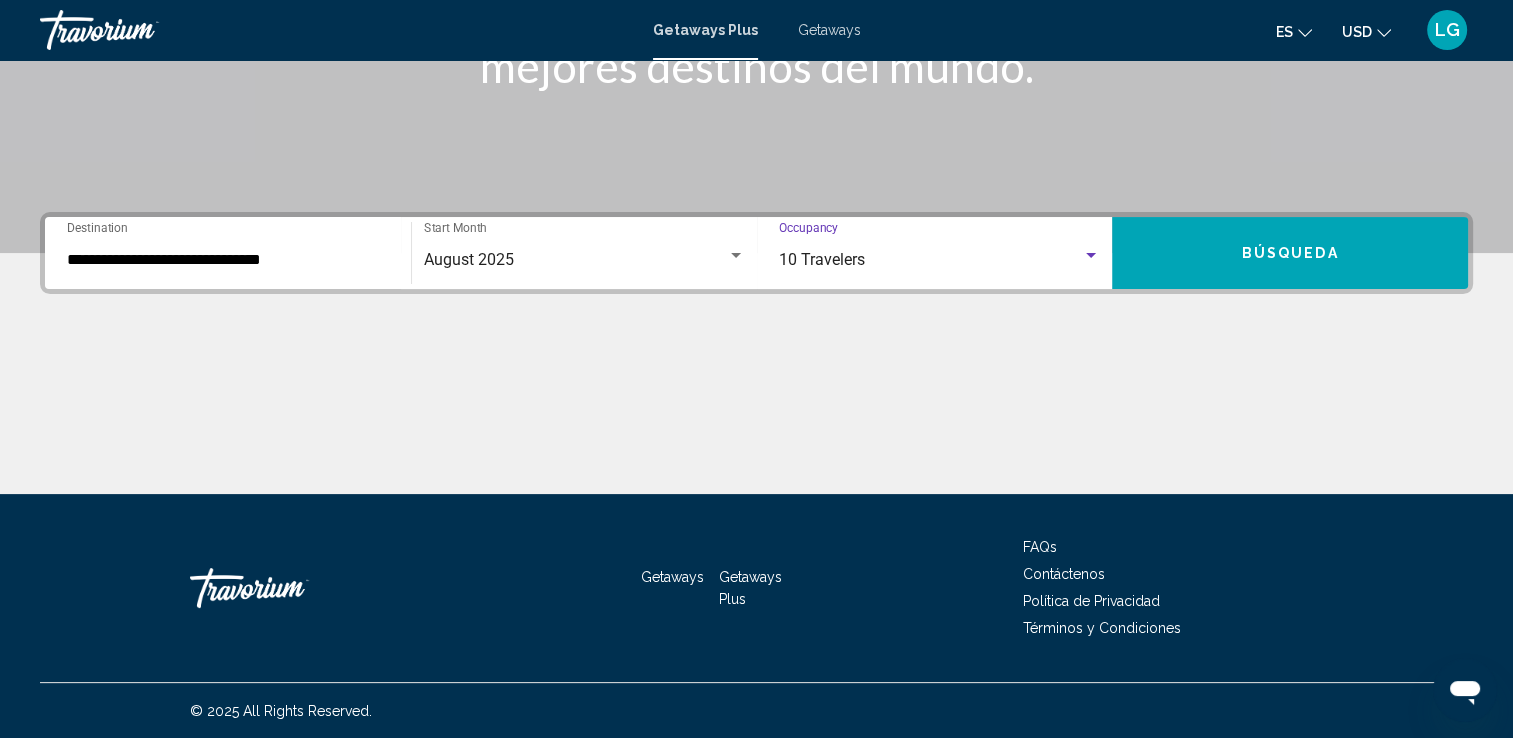 click on "Búsqueda" at bounding box center [1290, 253] 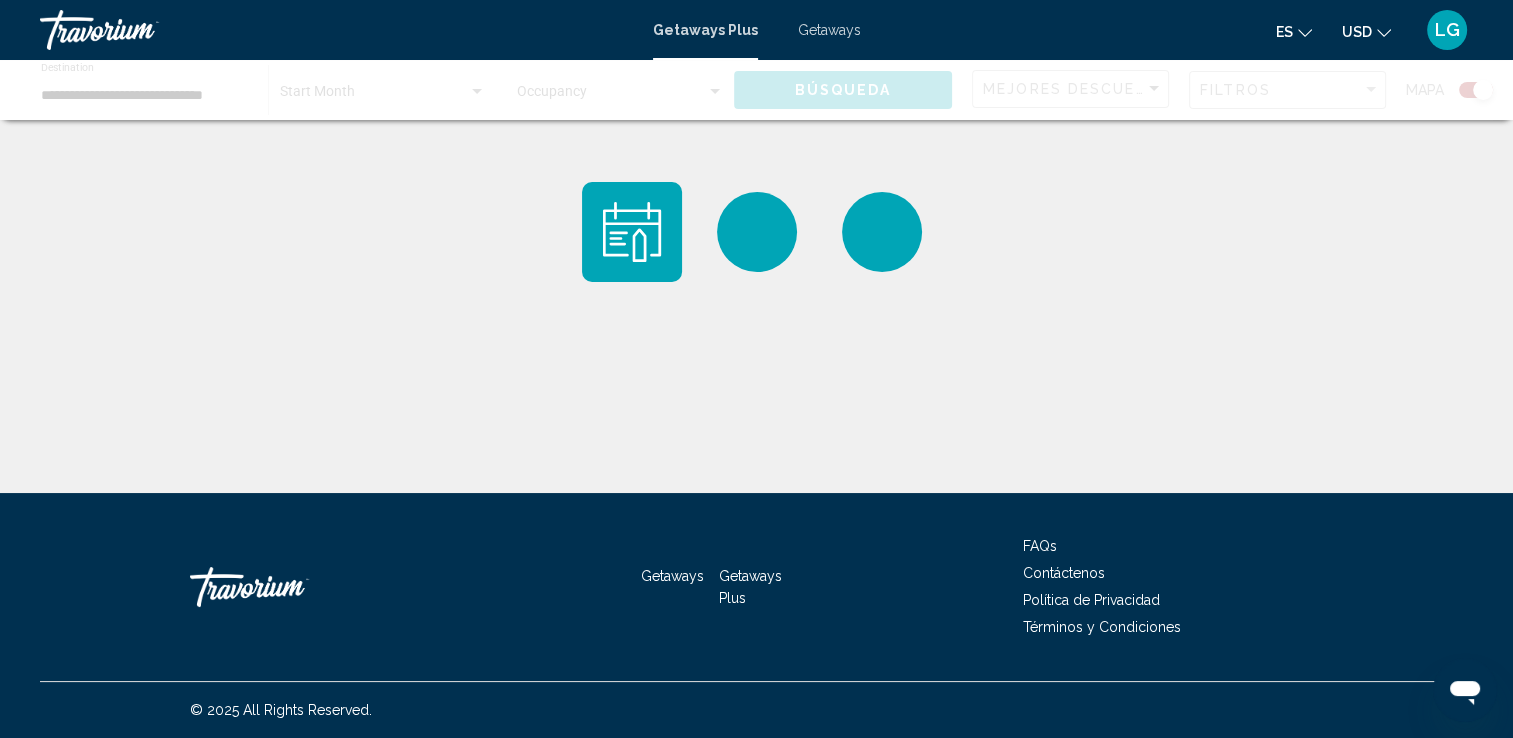 scroll, scrollTop: 0, scrollLeft: 0, axis: both 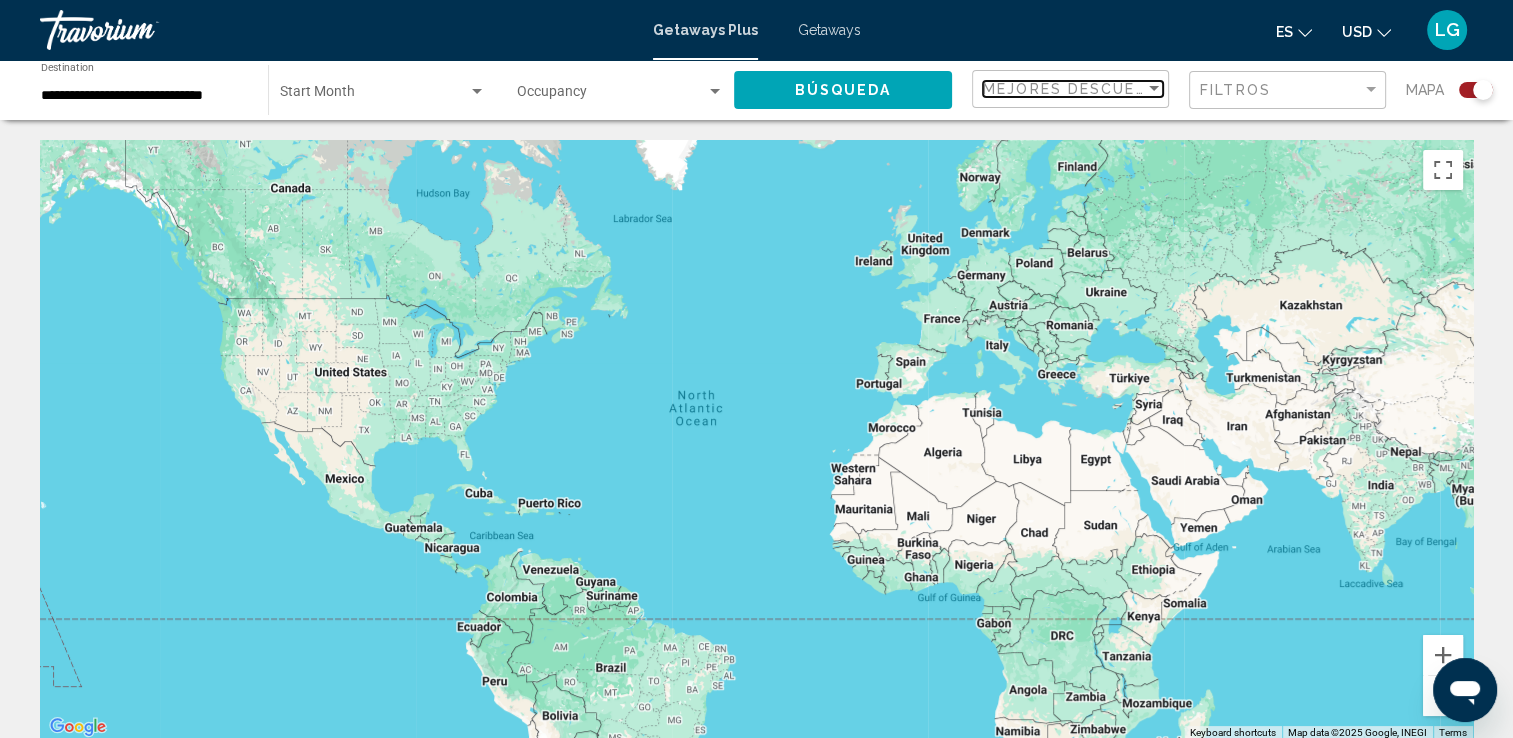 click at bounding box center [1154, 89] 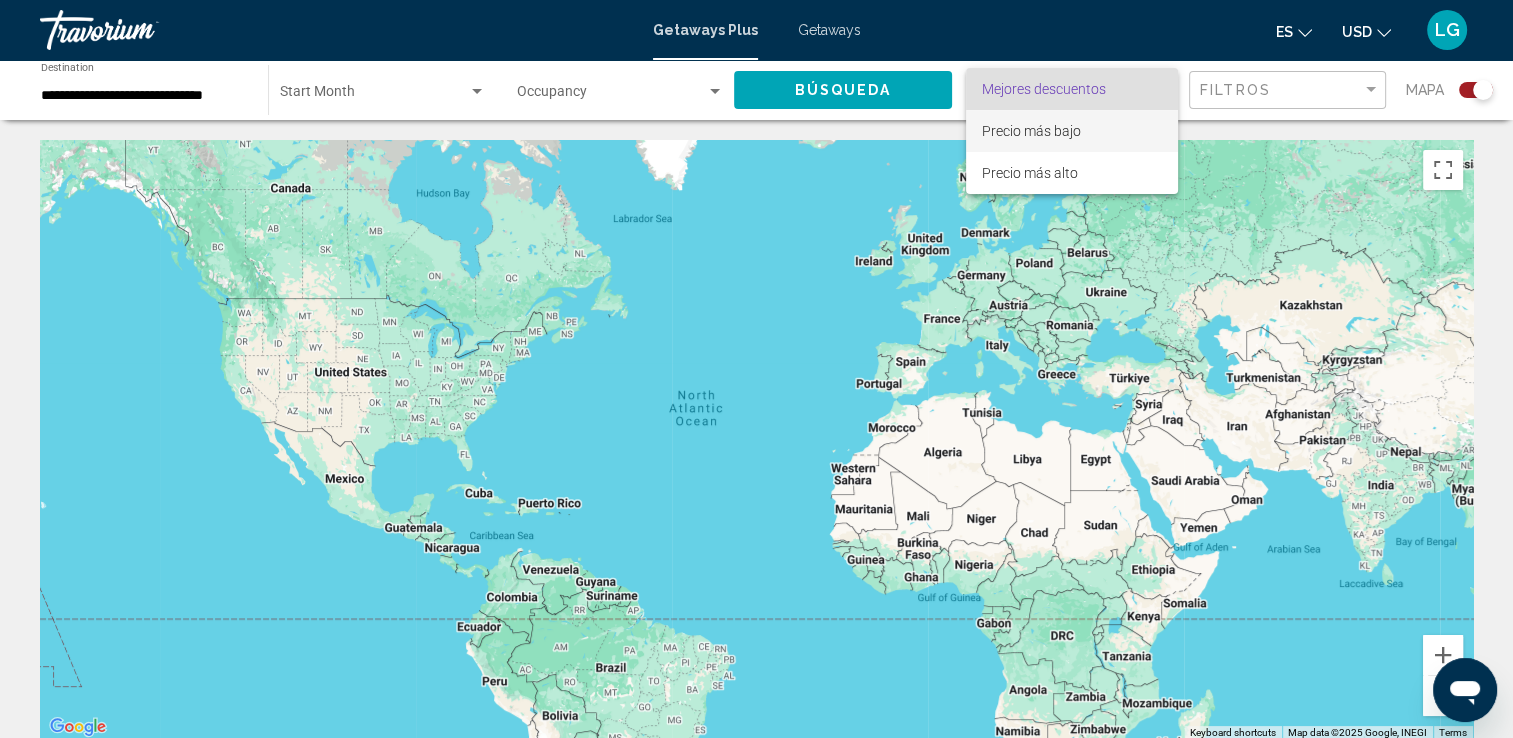 click on "Precio más bajo" at bounding box center [1031, 131] 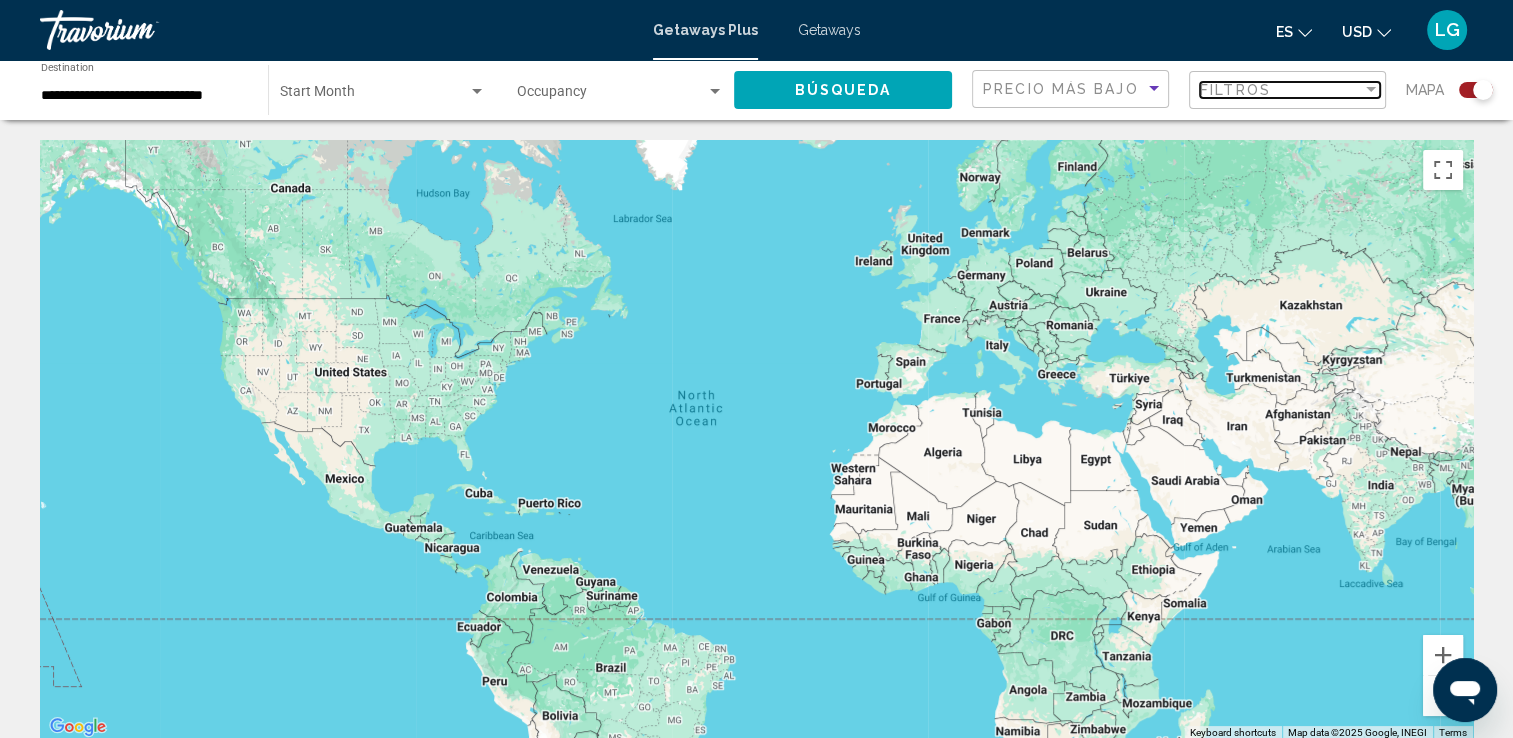 click at bounding box center [1371, 90] 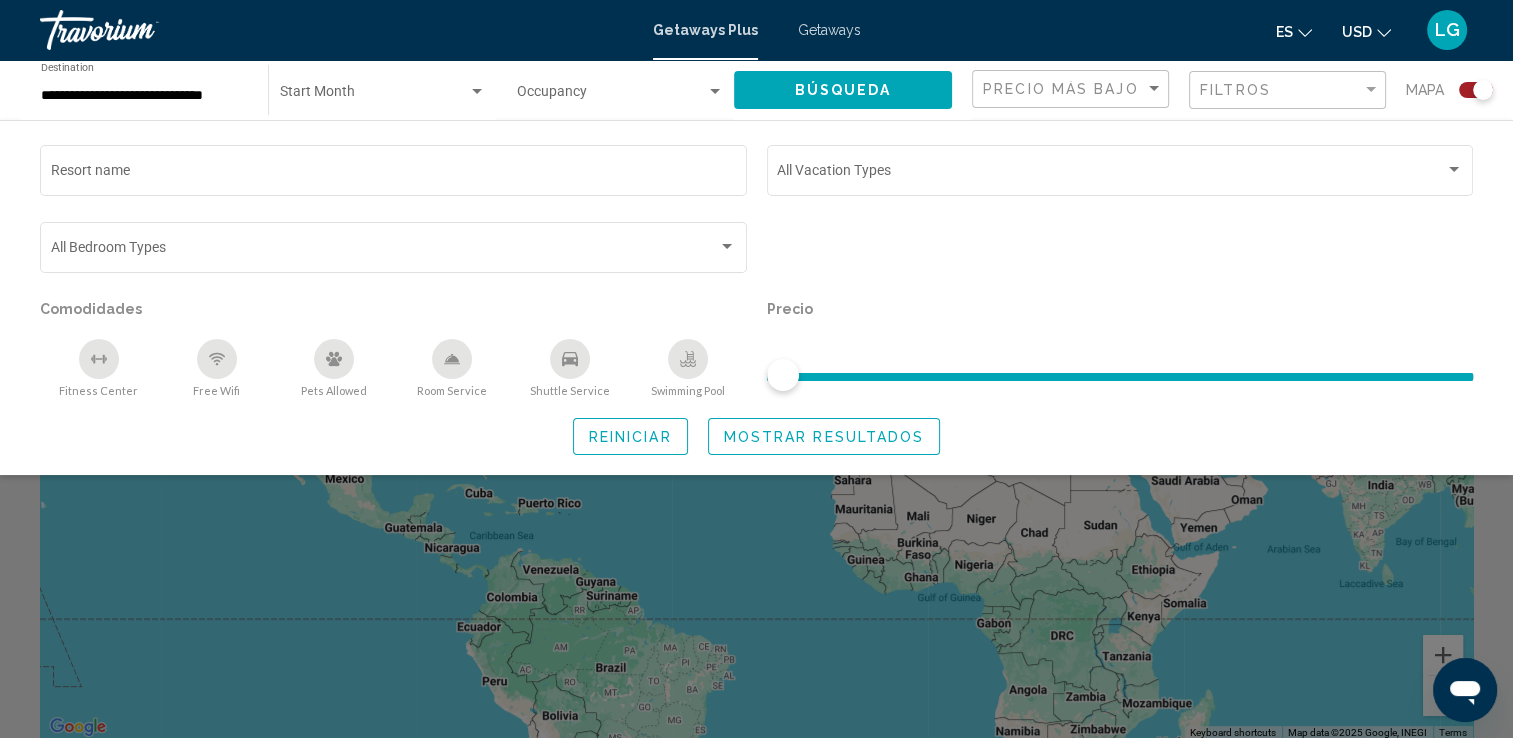 click on "Búsqueda" 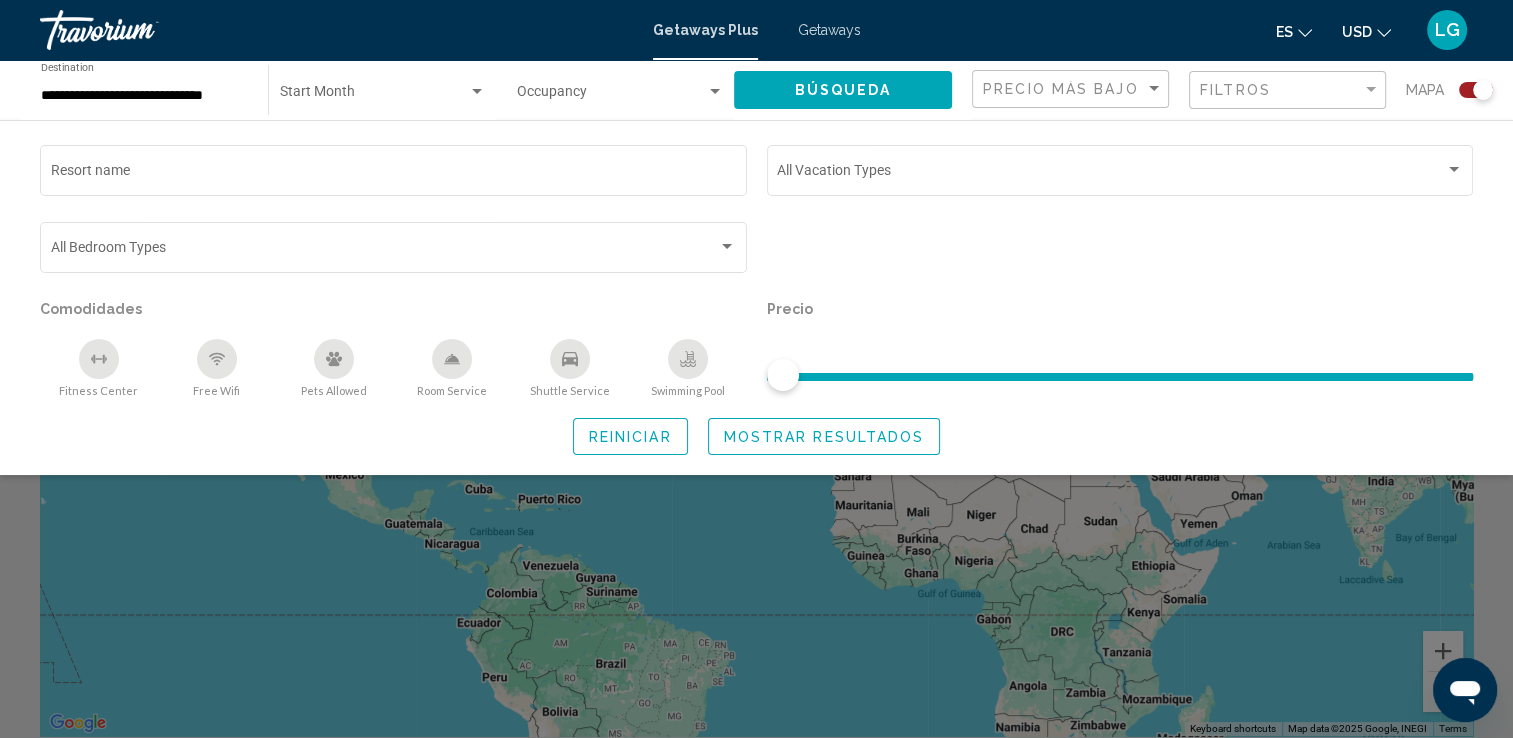 scroll, scrollTop: 0, scrollLeft: 0, axis: both 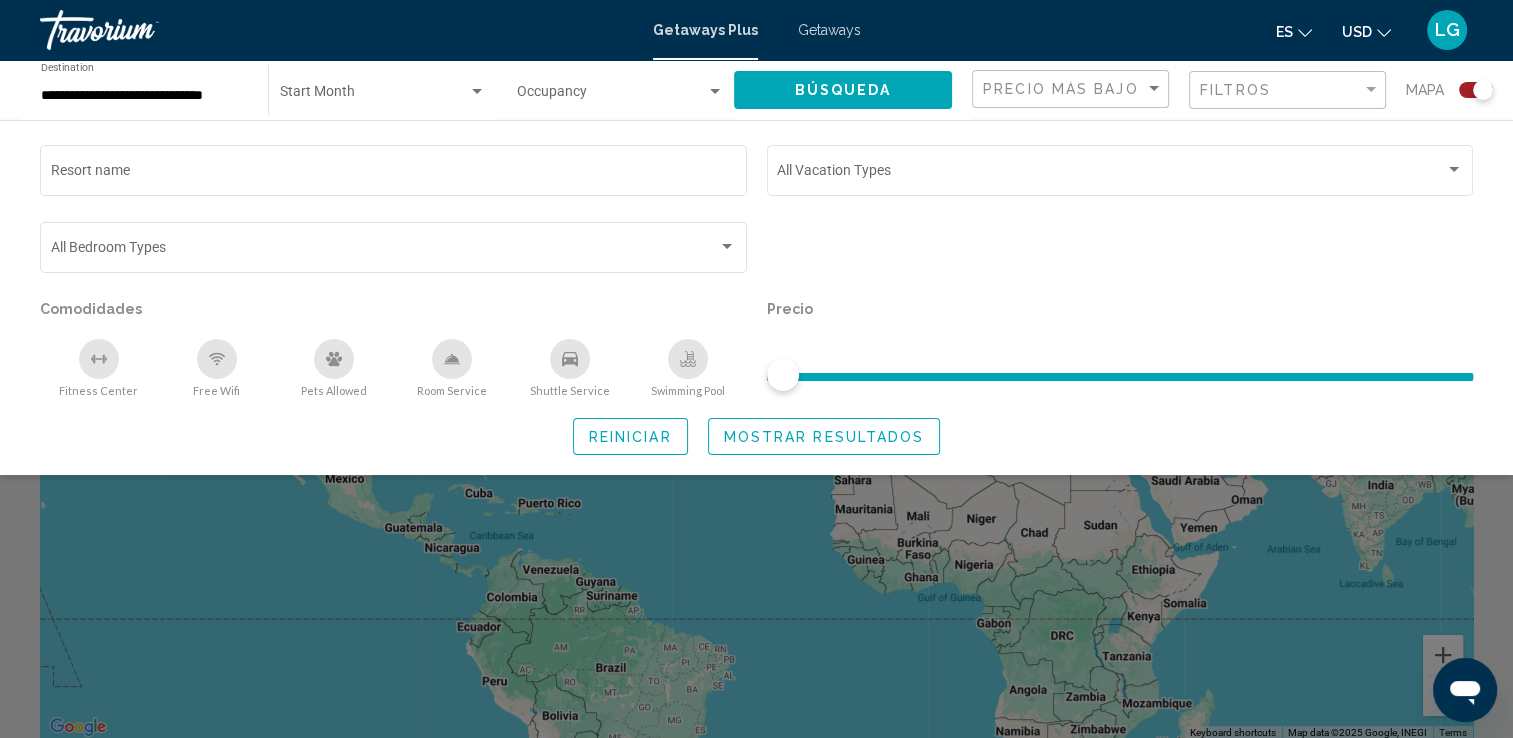 type 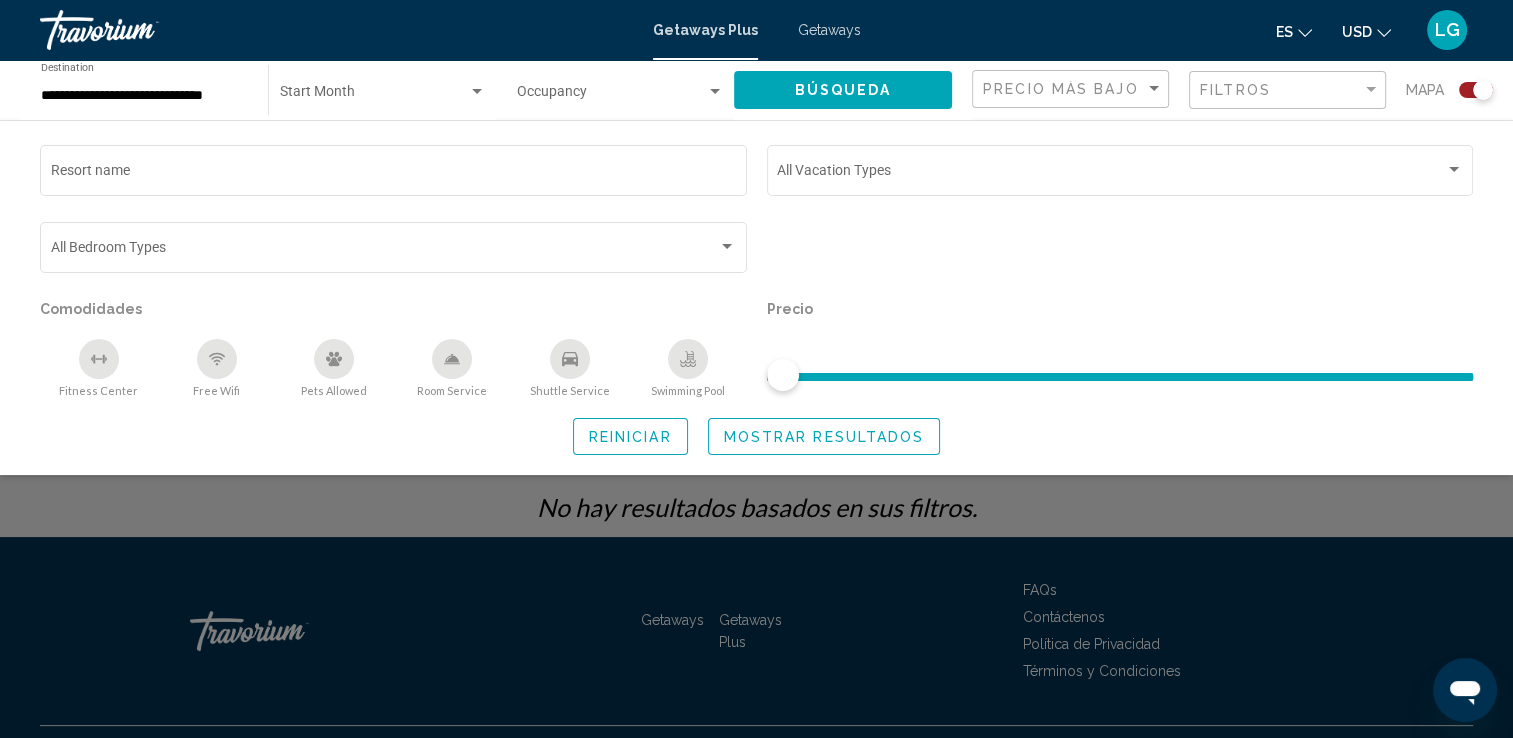 scroll, scrollTop: 331, scrollLeft: 0, axis: vertical 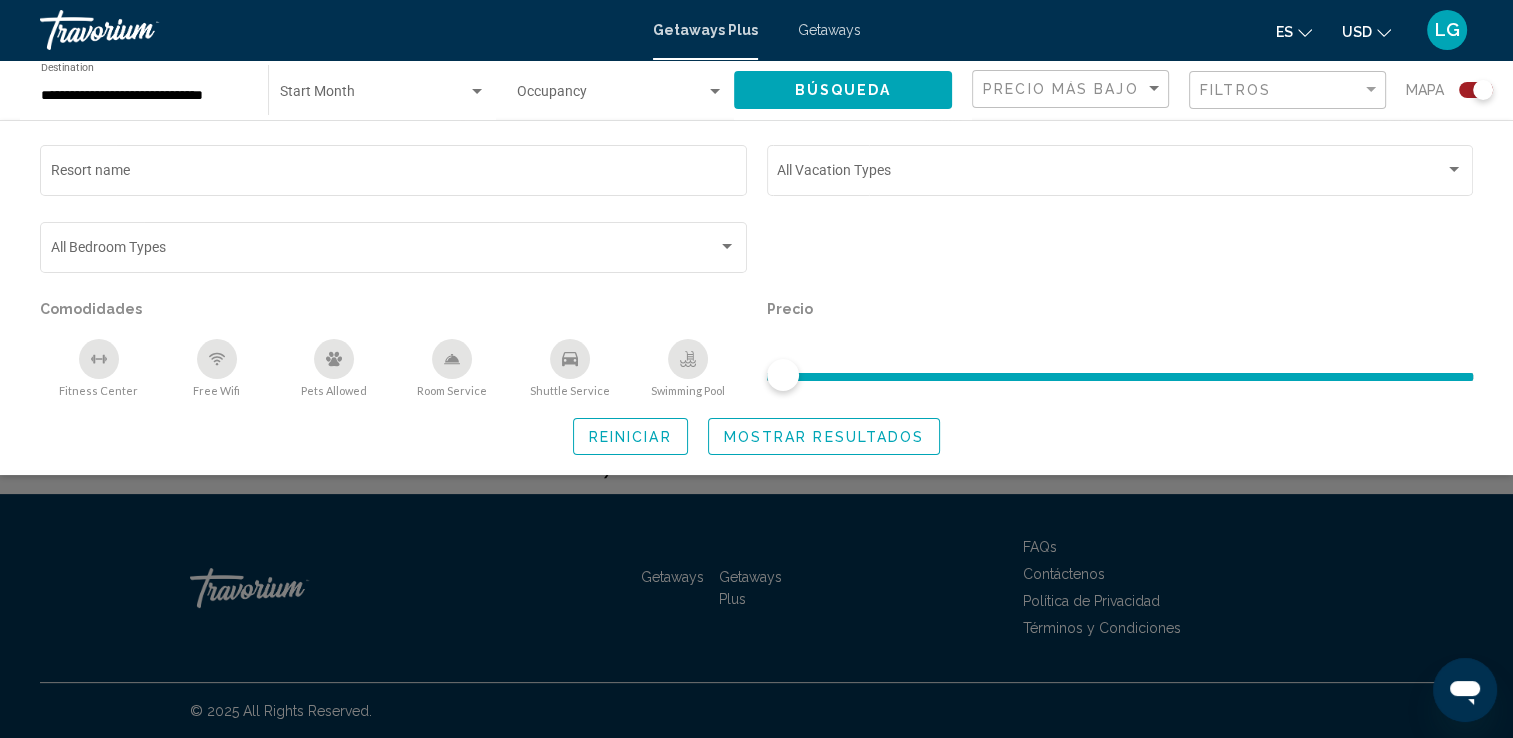 click on "Getaways Plus" at bounding box center [705, 30] 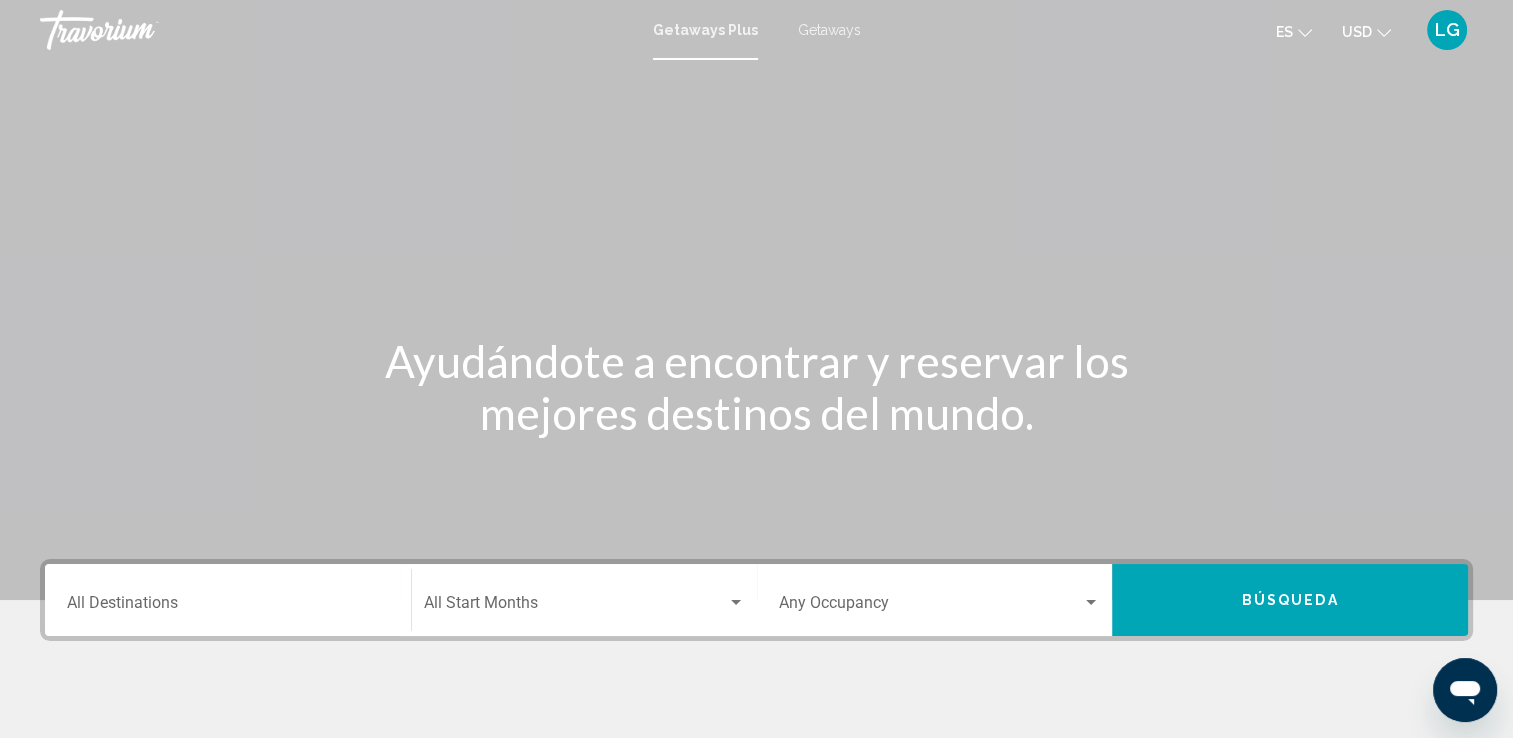 click on "Destination All Destinations" at bounding box center (228, 607) 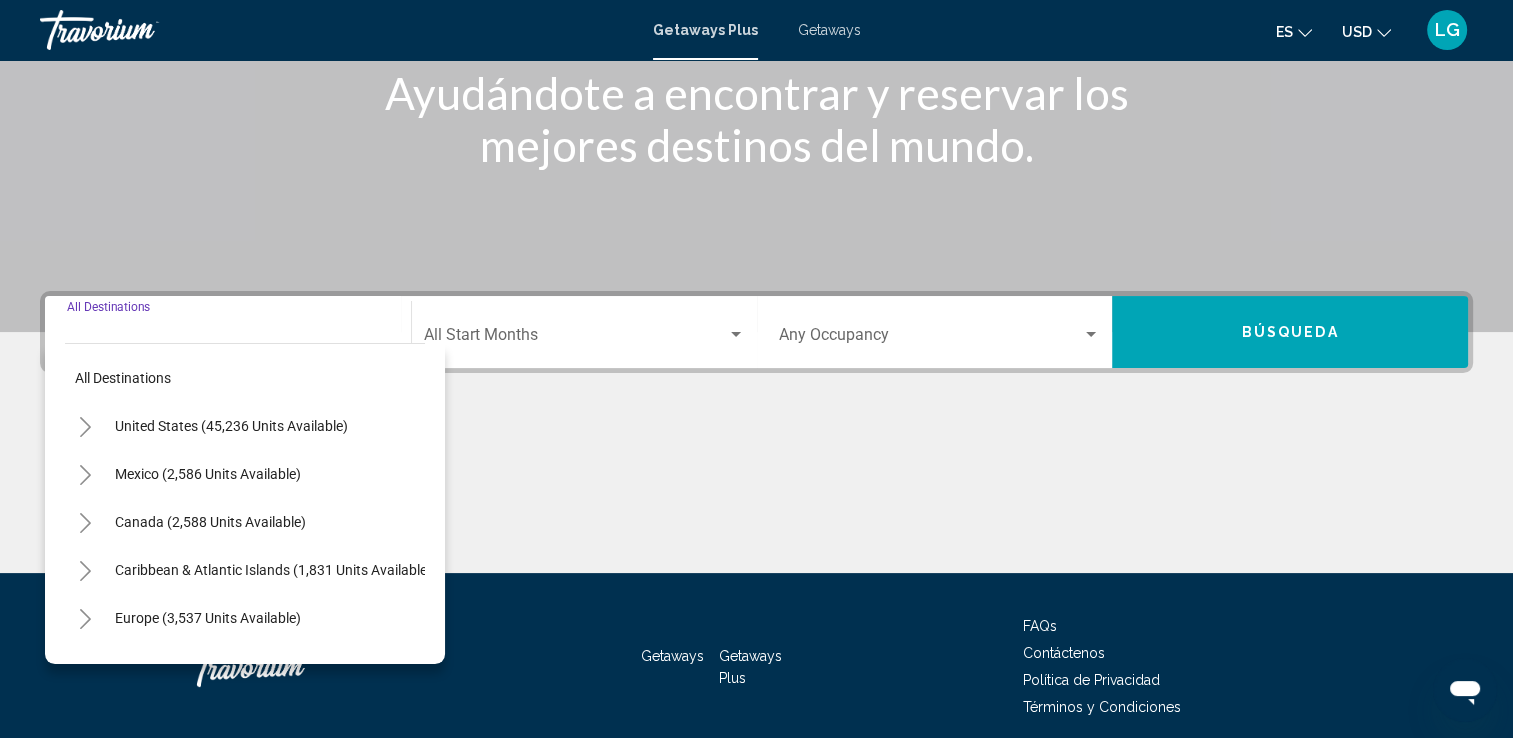 scroll, scrollTop: 347, scrollLeft: 0, axis: vertical 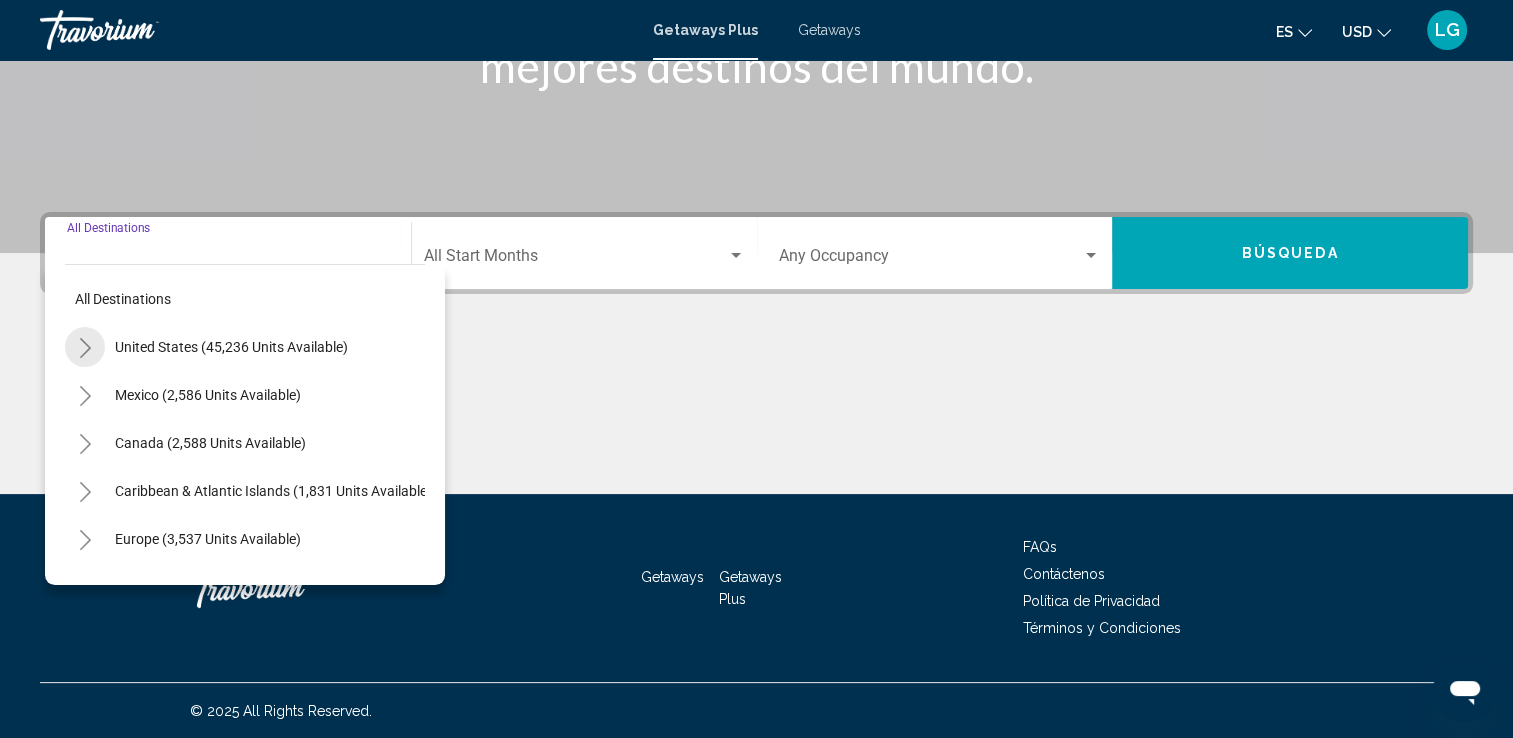 click 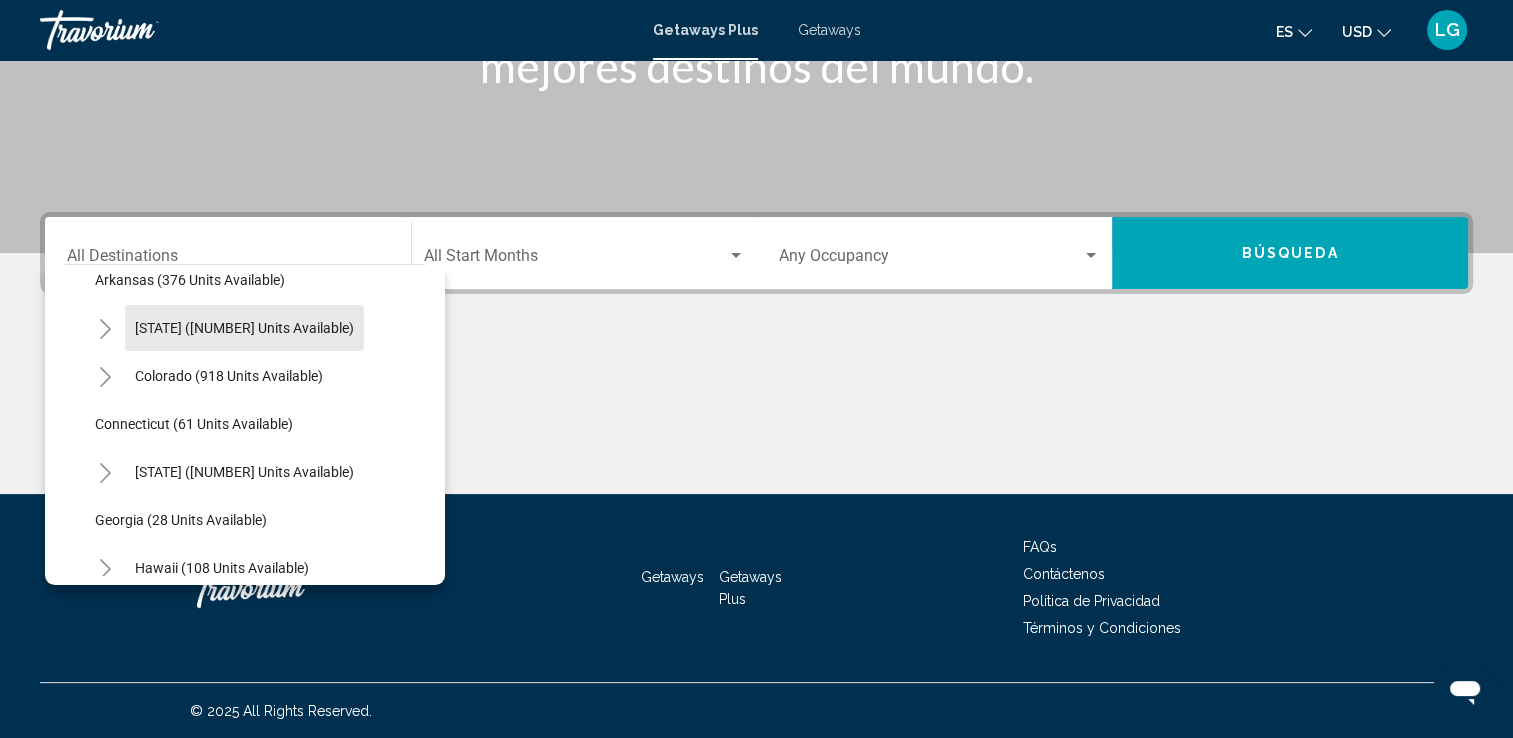 scroll, scrollTop: 169, scrollLeft: 0, axis: vertical 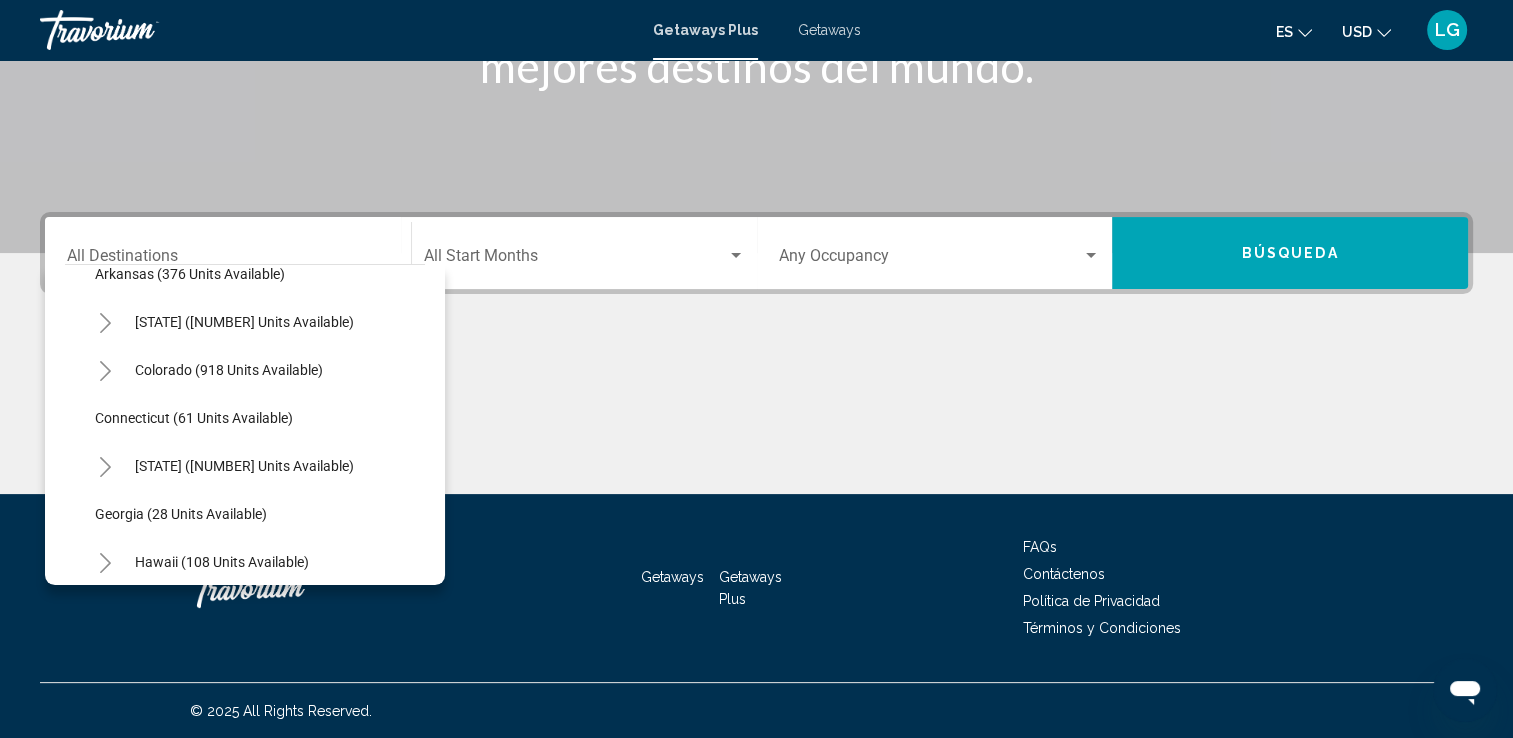 click 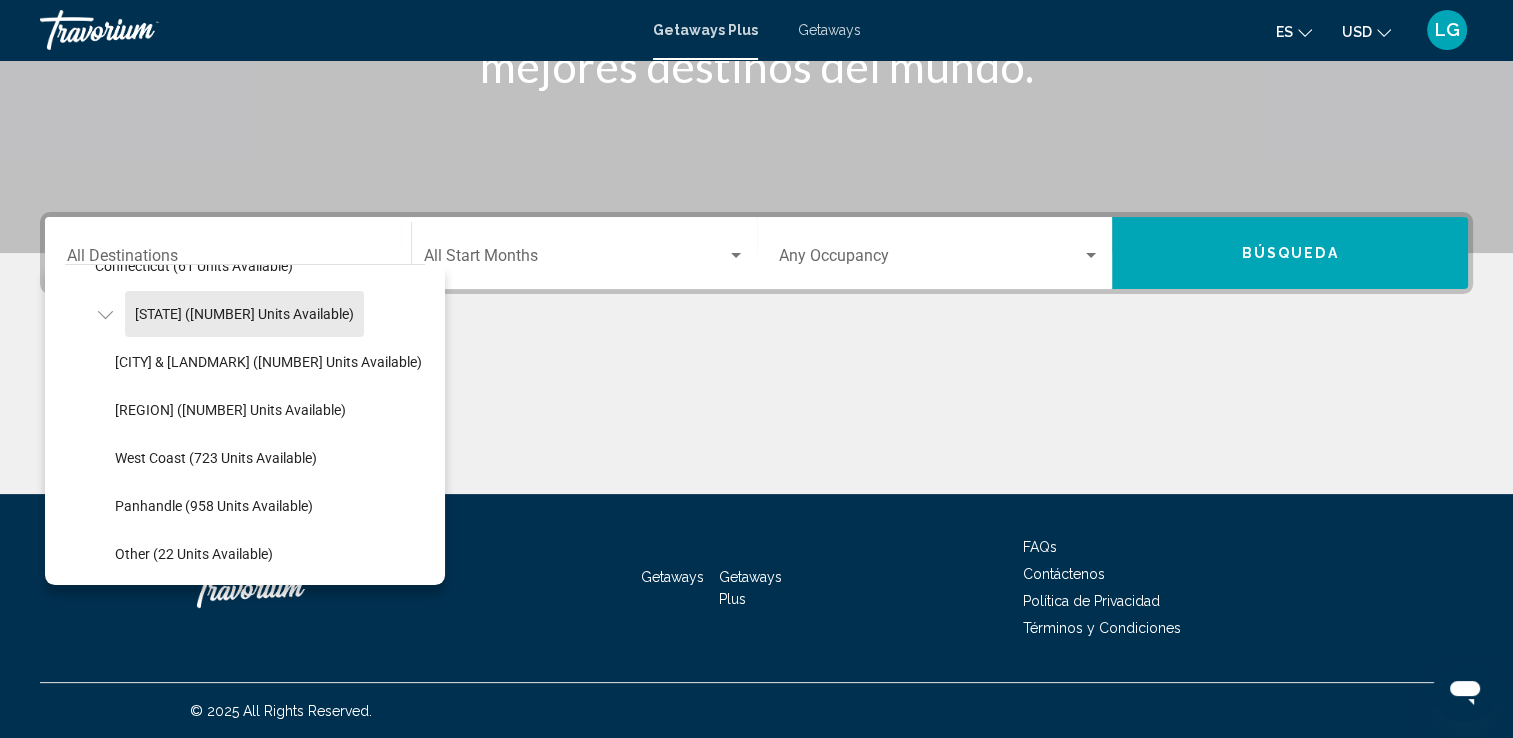 scroll, scrollTop: 327, scrollLeft: 0, axis: vertical 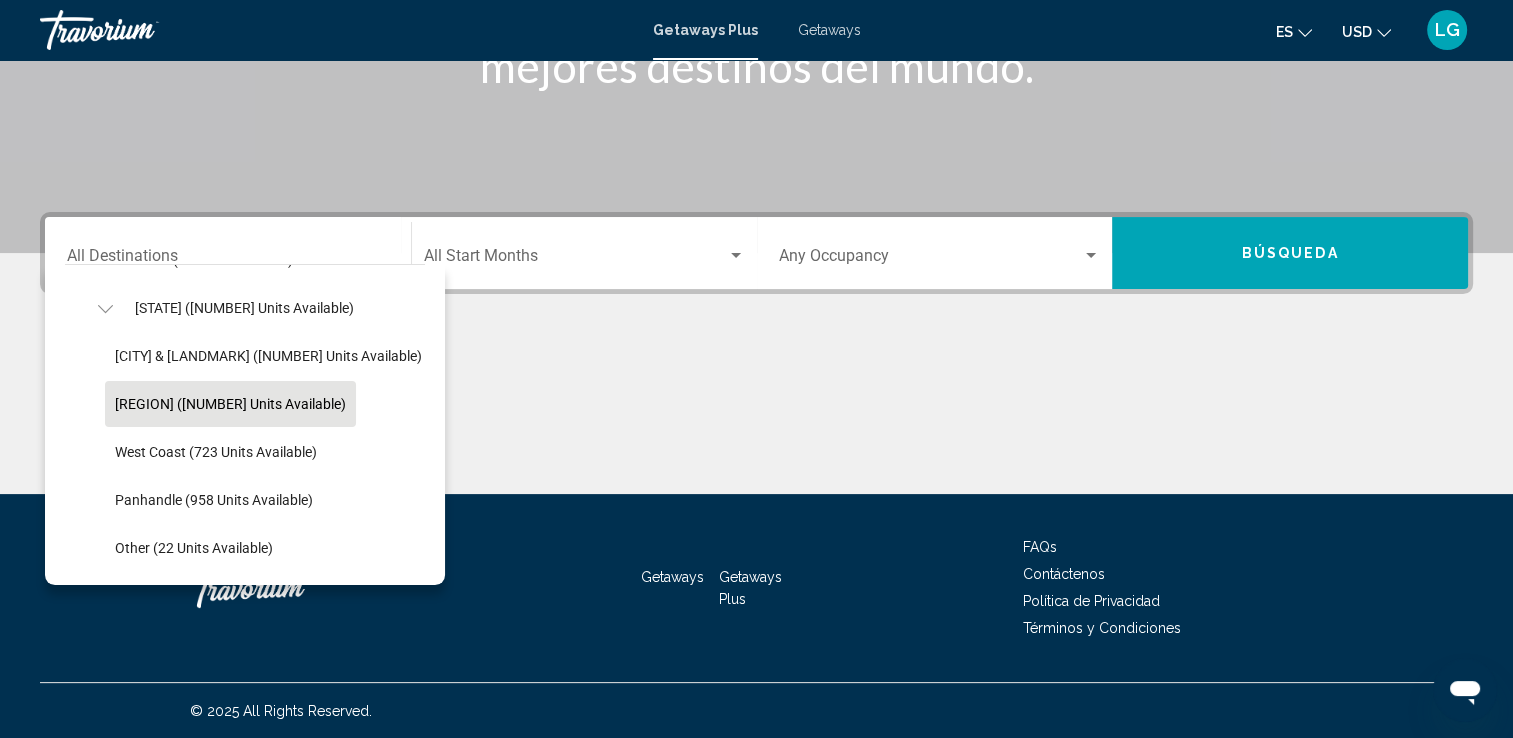 click on "[REGION] ([NUMBER] units available)" 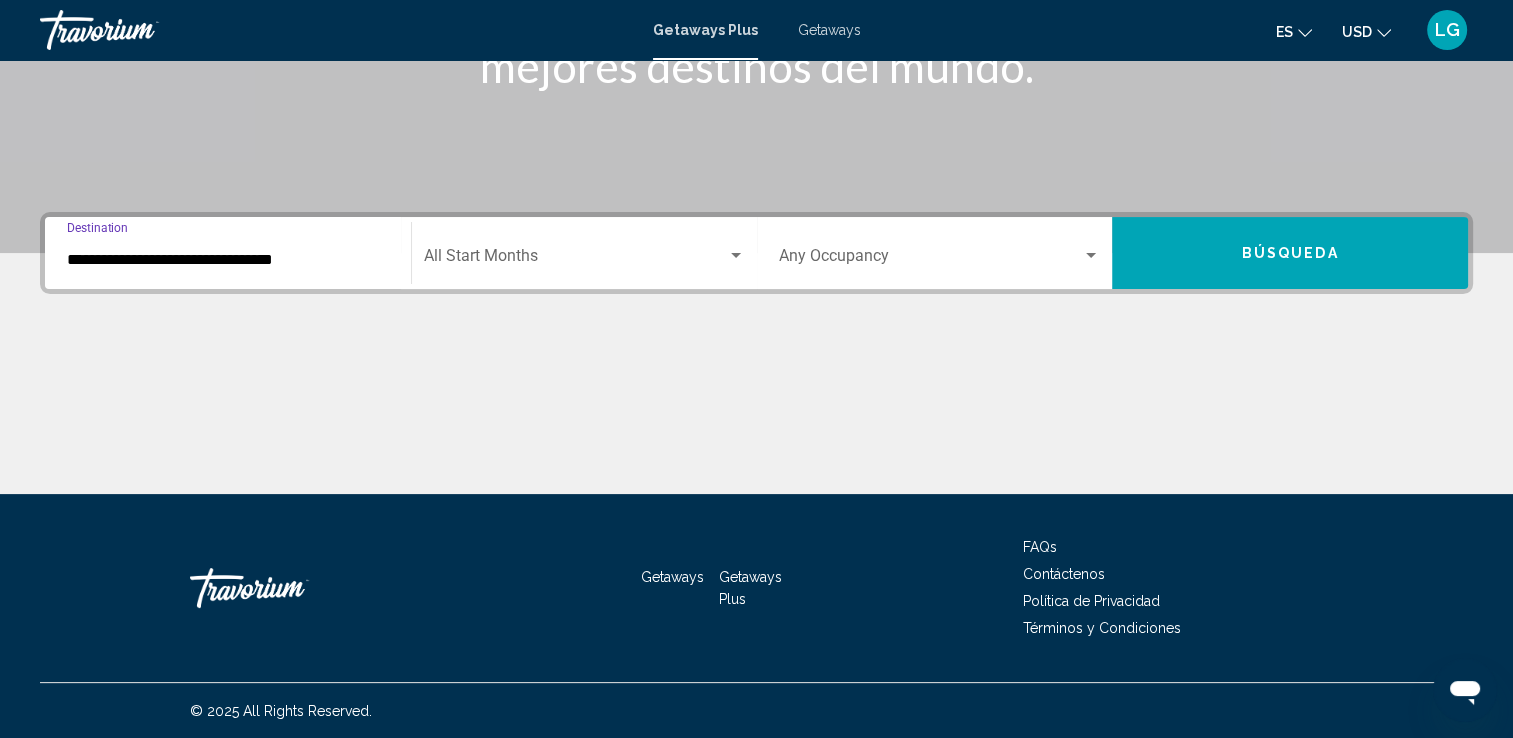click at bounding box center (736, 255) 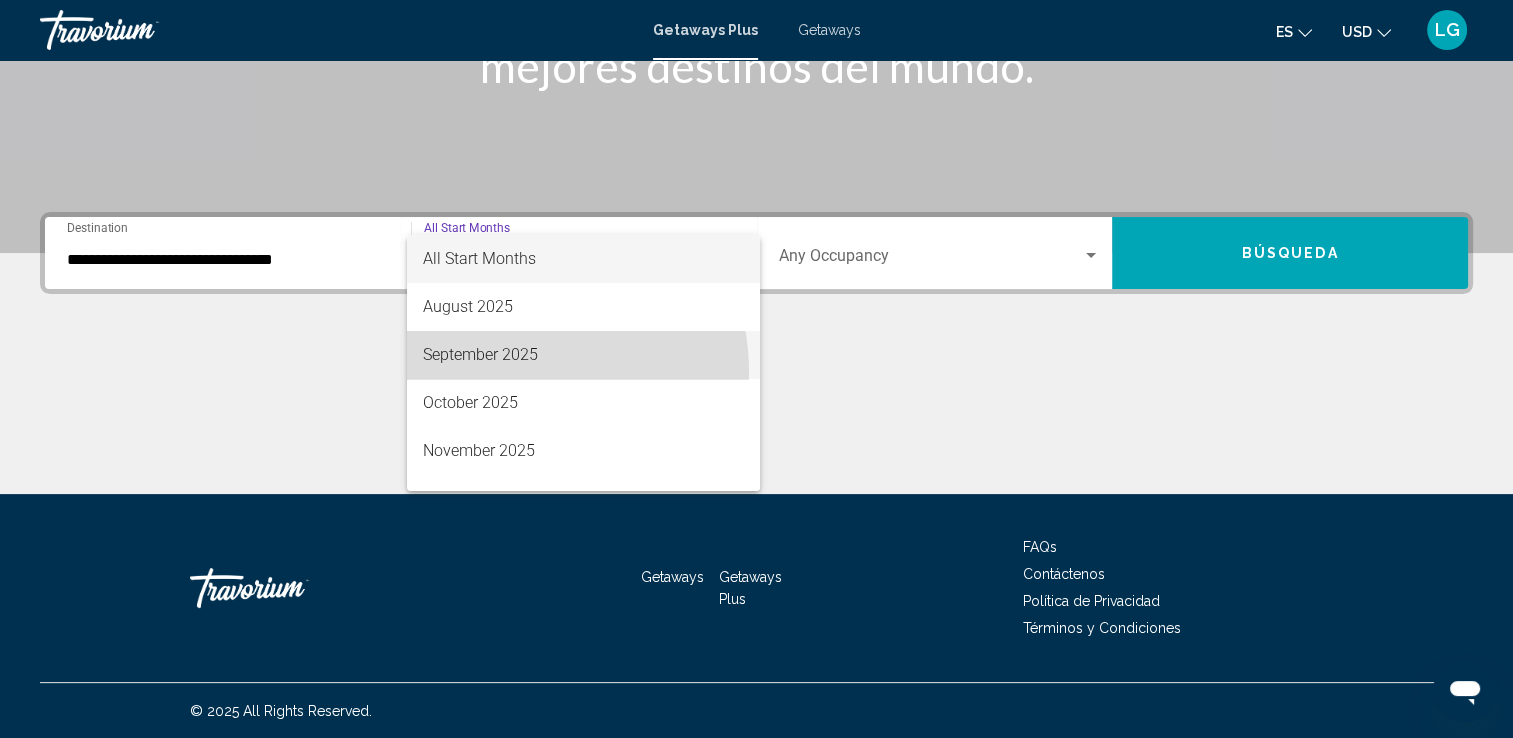 click on "September 2025" at bounding box center (583, 355) 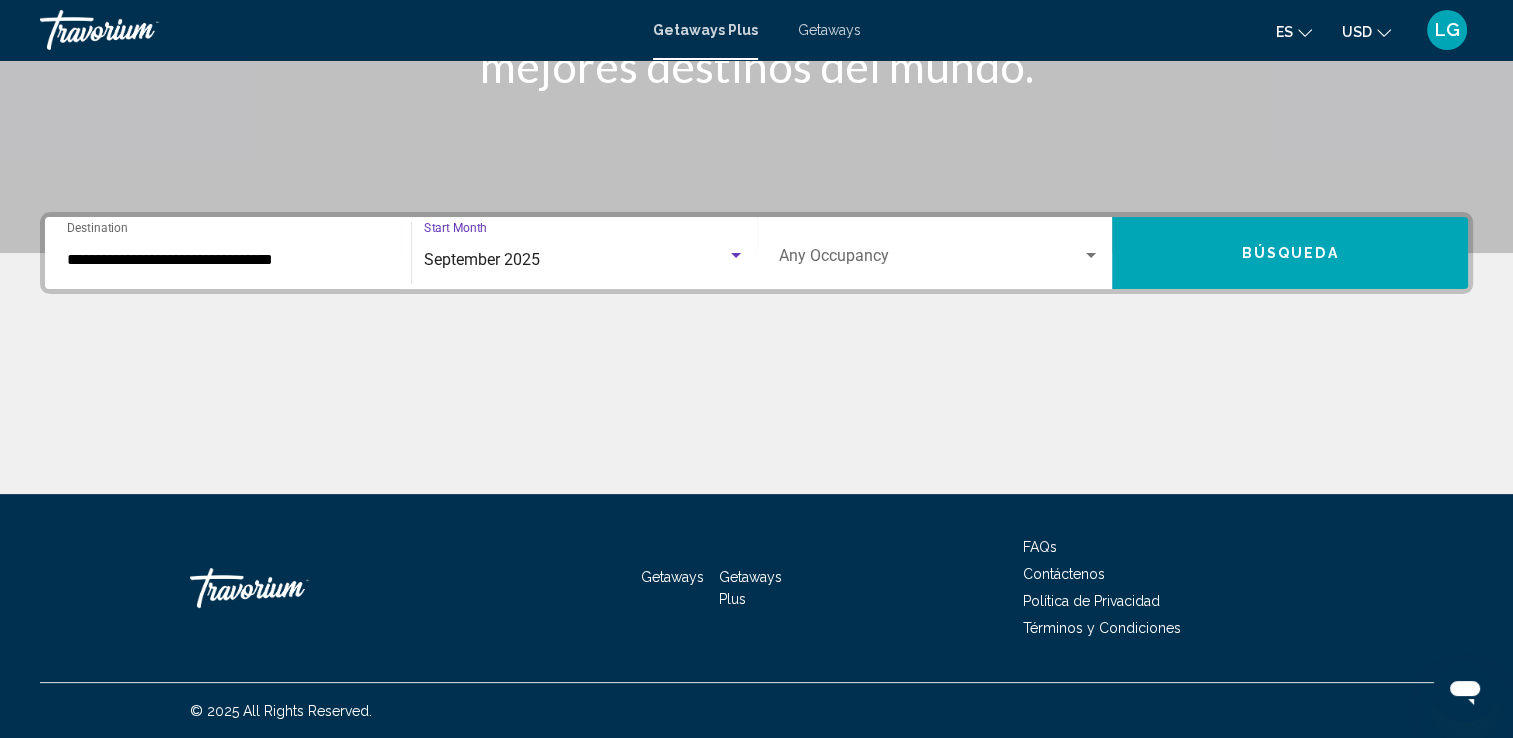 click at bounding box center (931, 260) 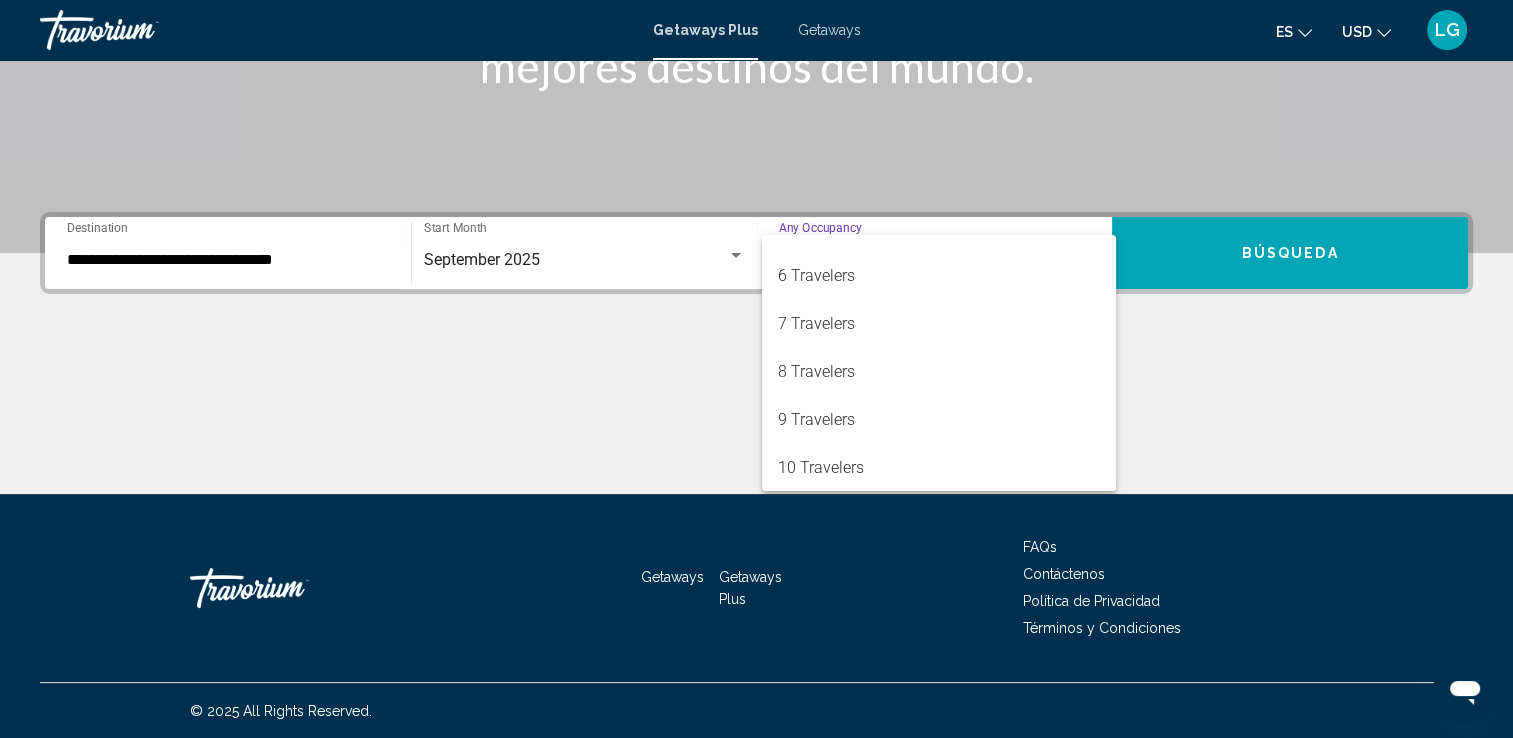 scroll, scrollTop: 224, scrollLeft: 0, axis: vertical 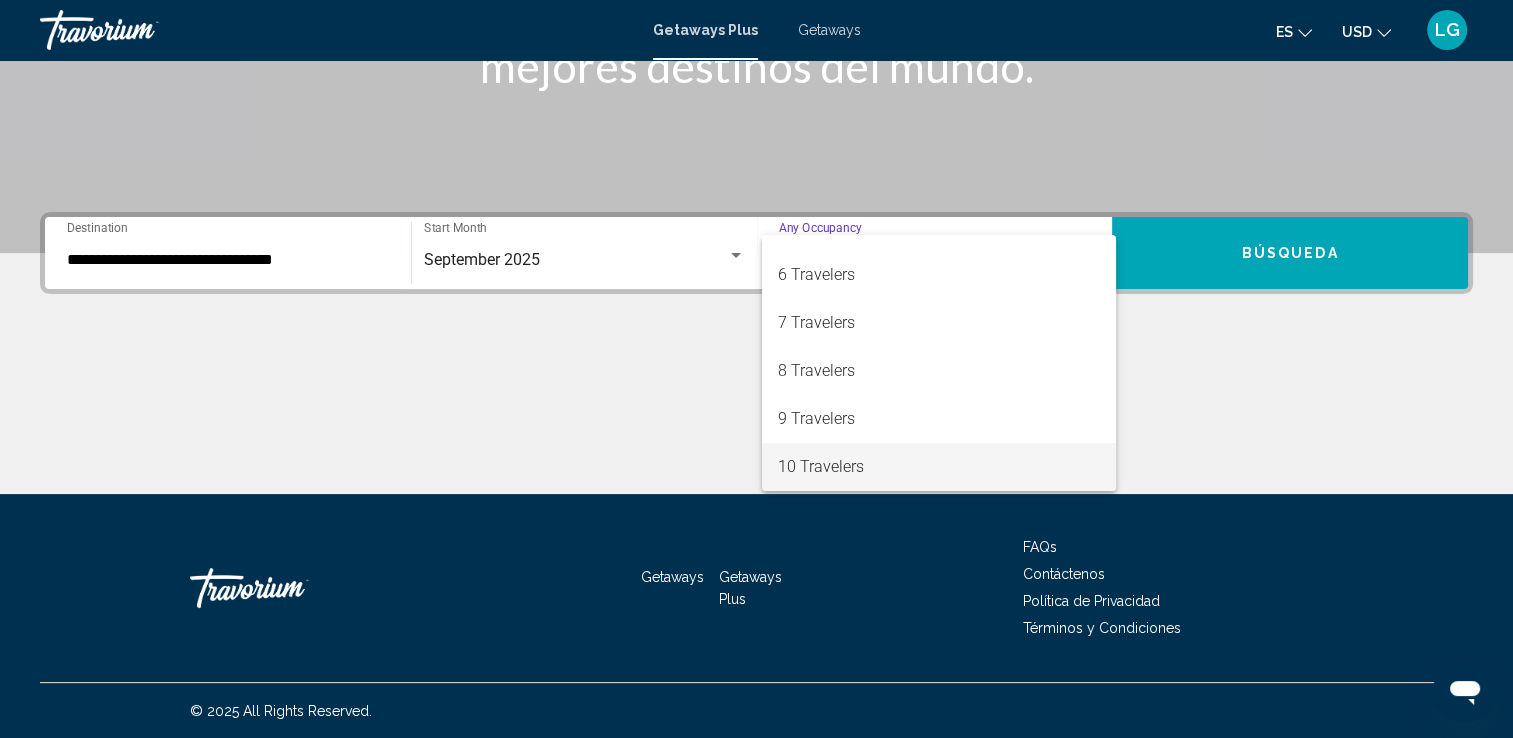 click on "10 Travelers" at bounding box center (939, 467) 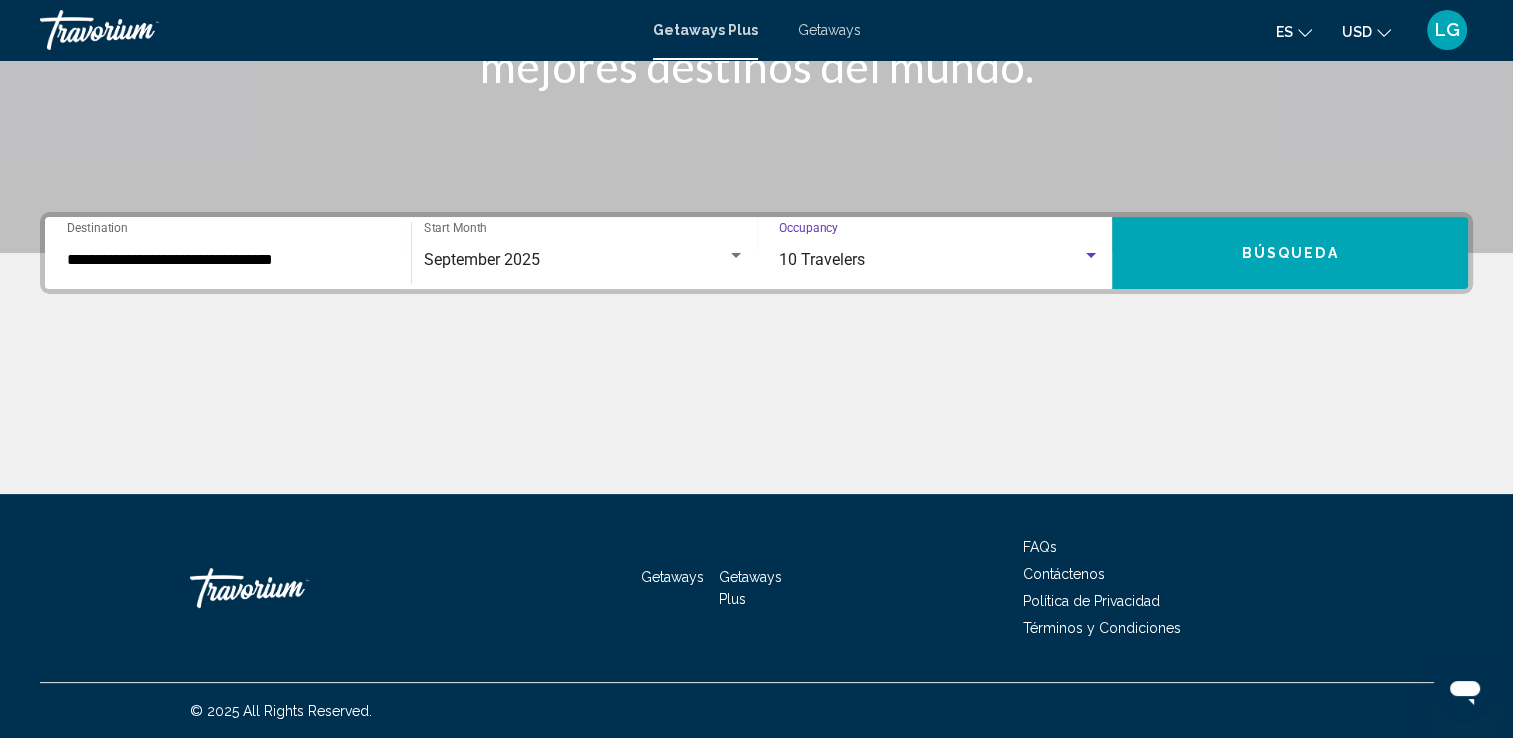 click on "Búsqueda" at bounding box center [1290, 253] 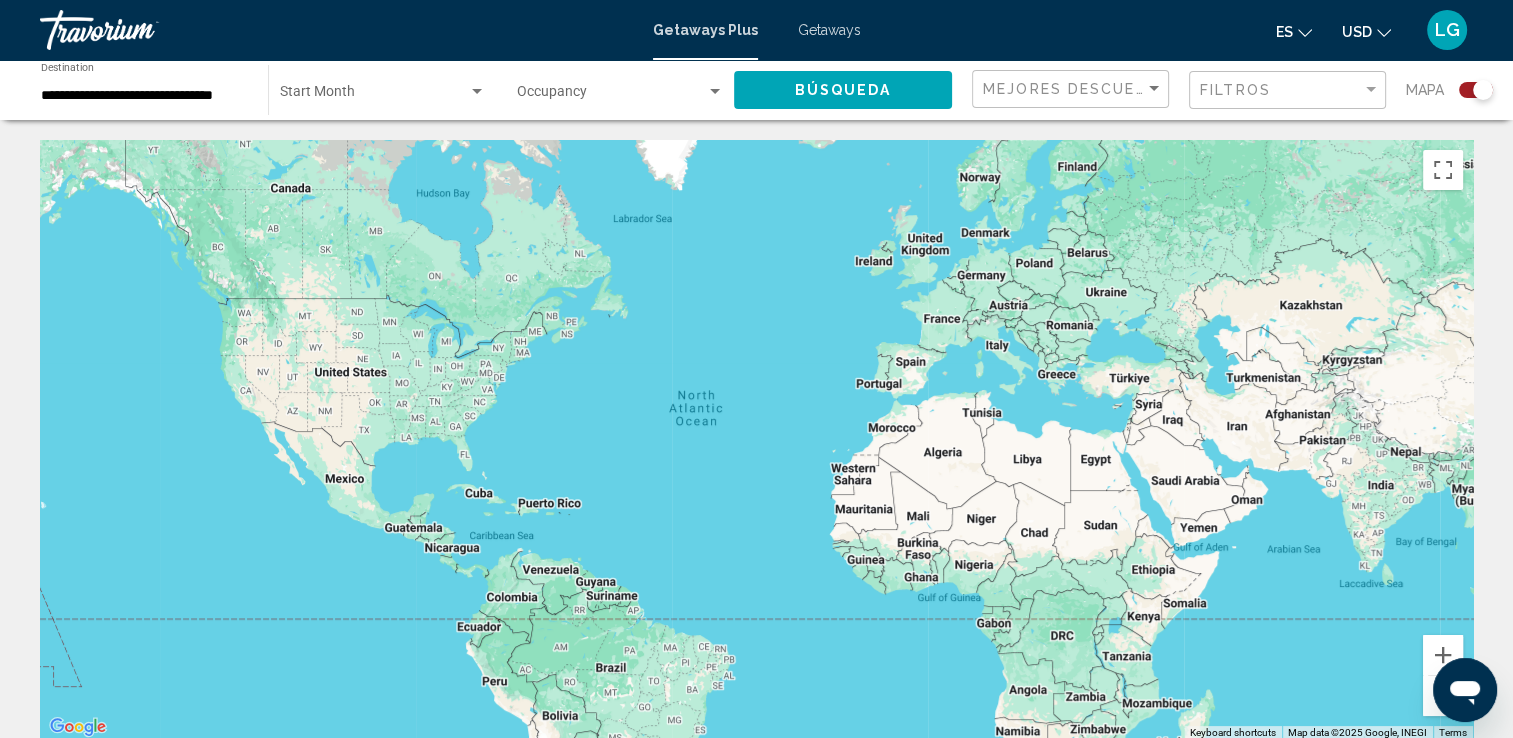 click at bounding box center (756, 440) 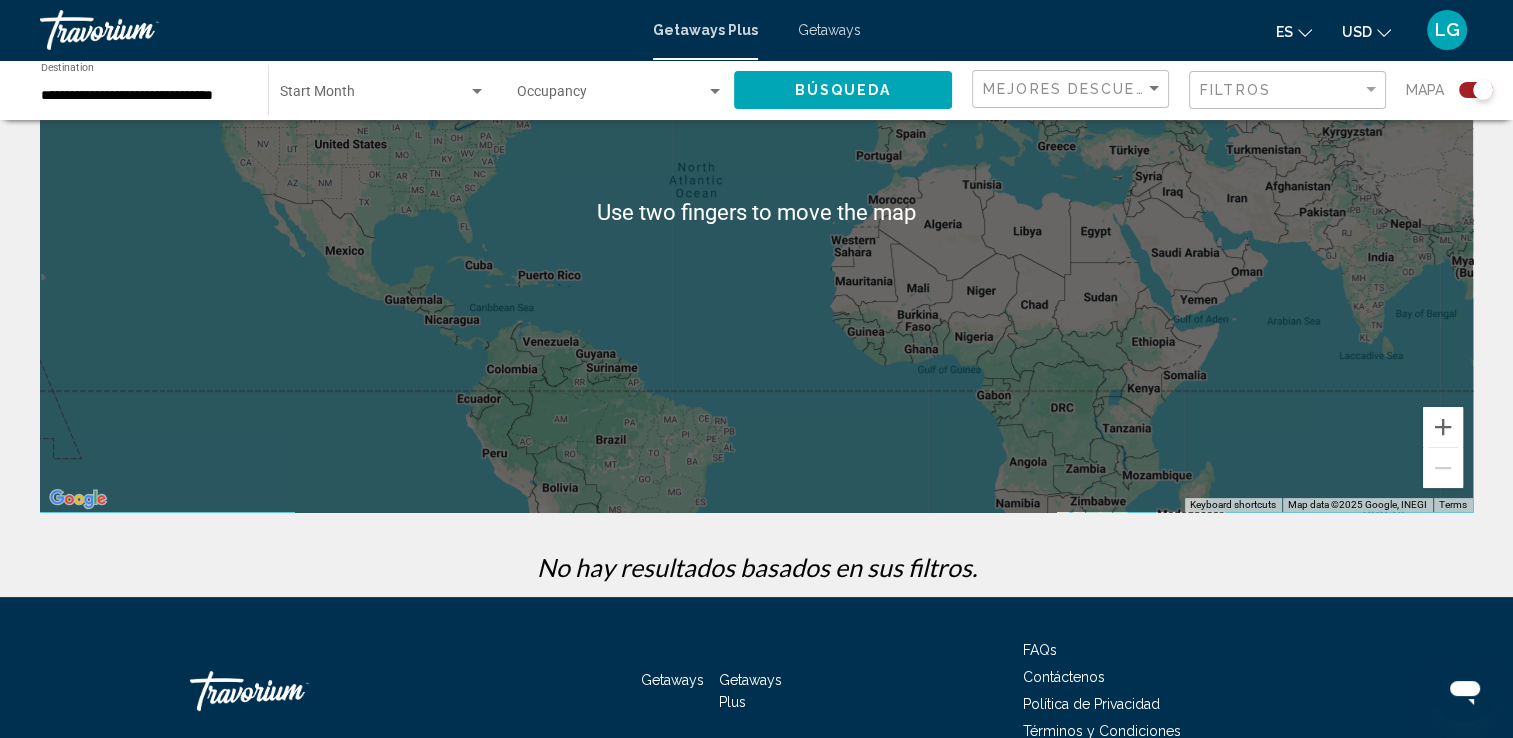 scroll, scrollTop: 0, scrollLeft: 0, axis: both 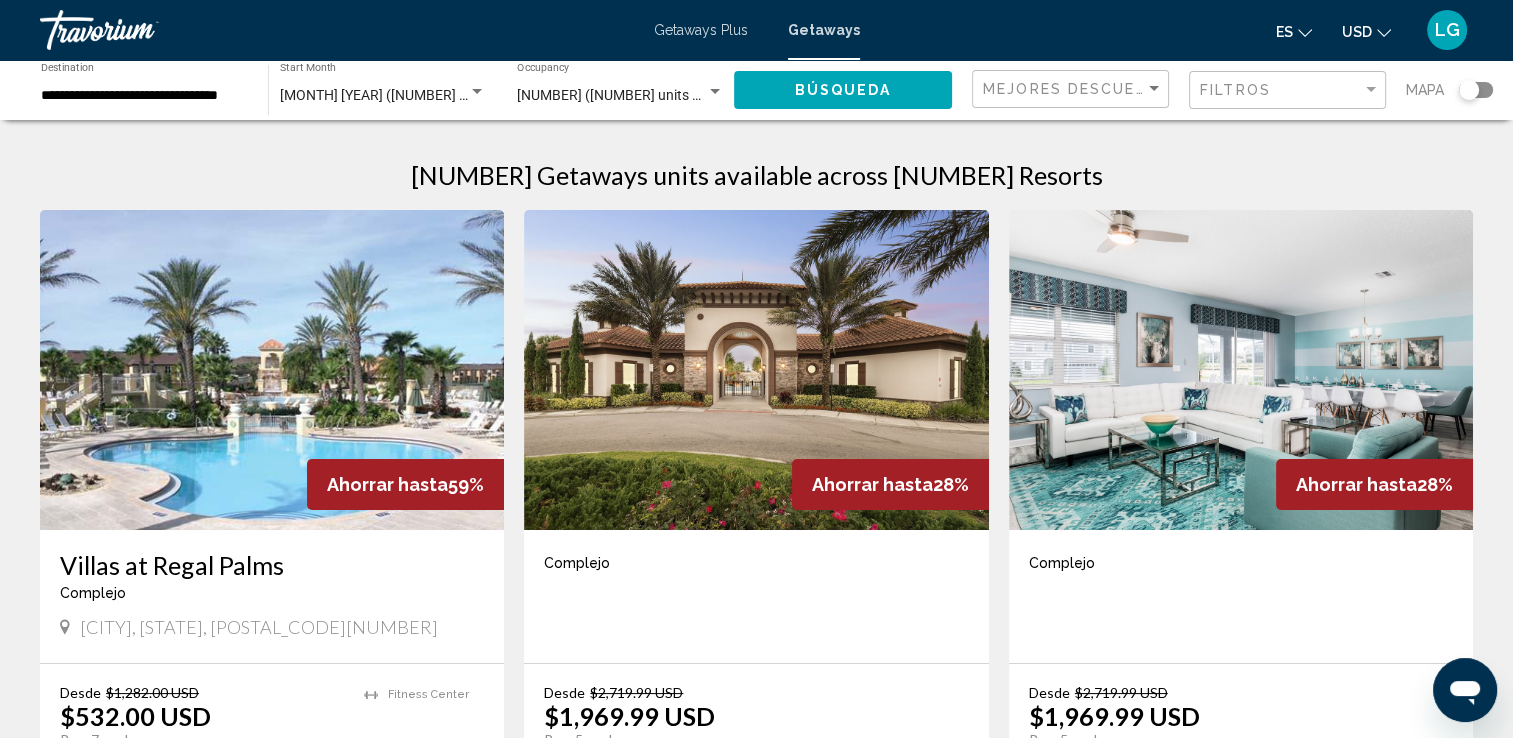 click on "[NUMBER] ([NUMBER] units available)" at bounding box center (620, 96) 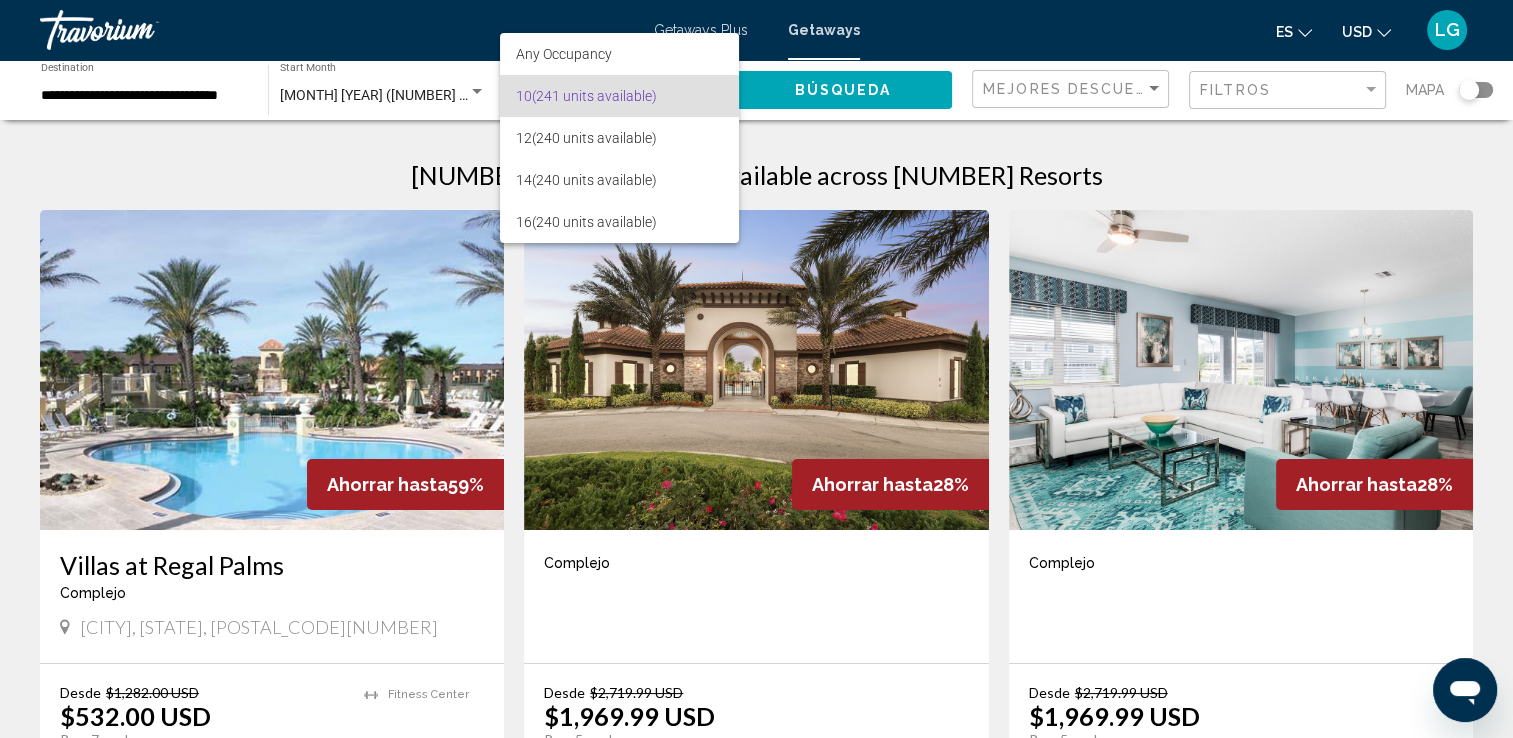 click at bounding box center [756, 369] 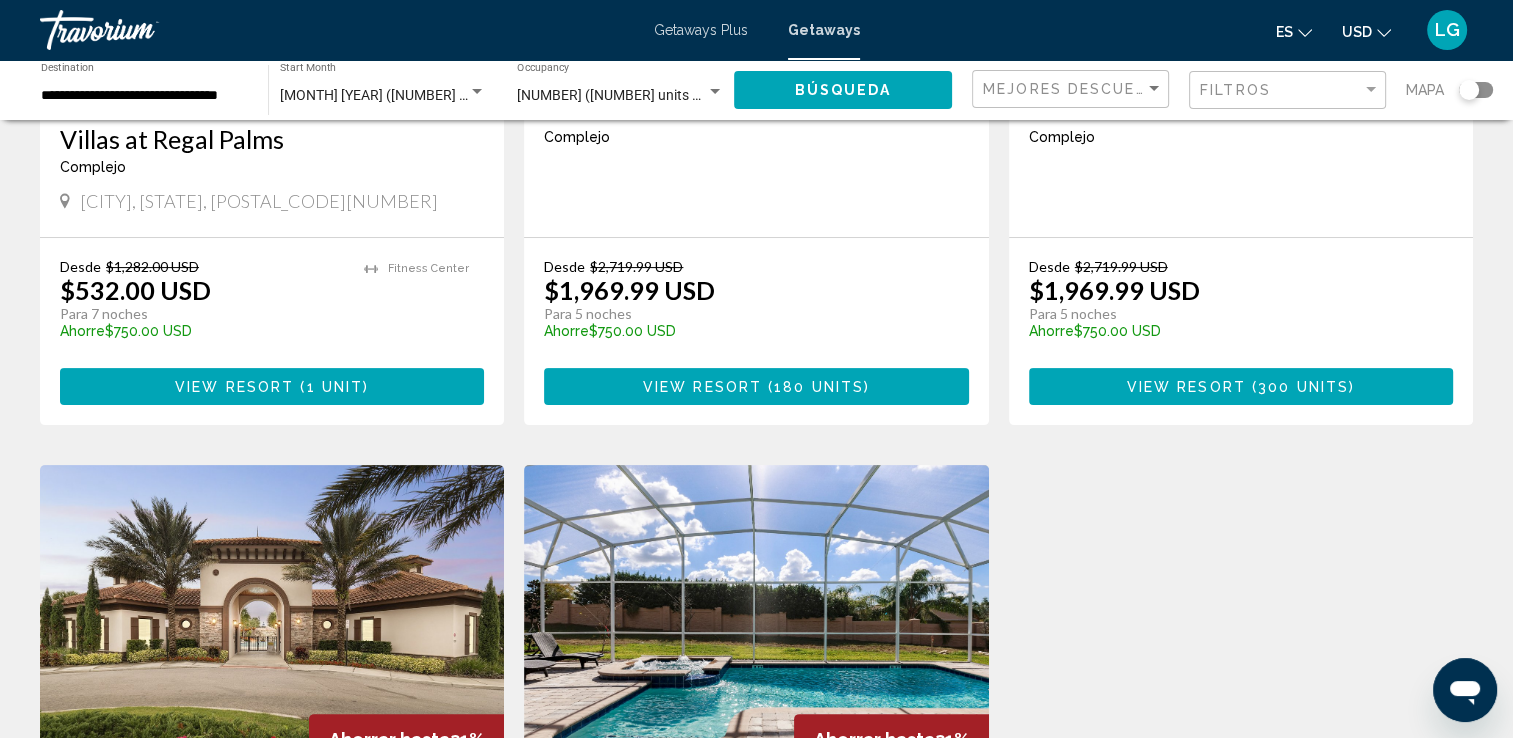 scroll, scrollTop: 420, scrollLeft: 0, axis: vertical 